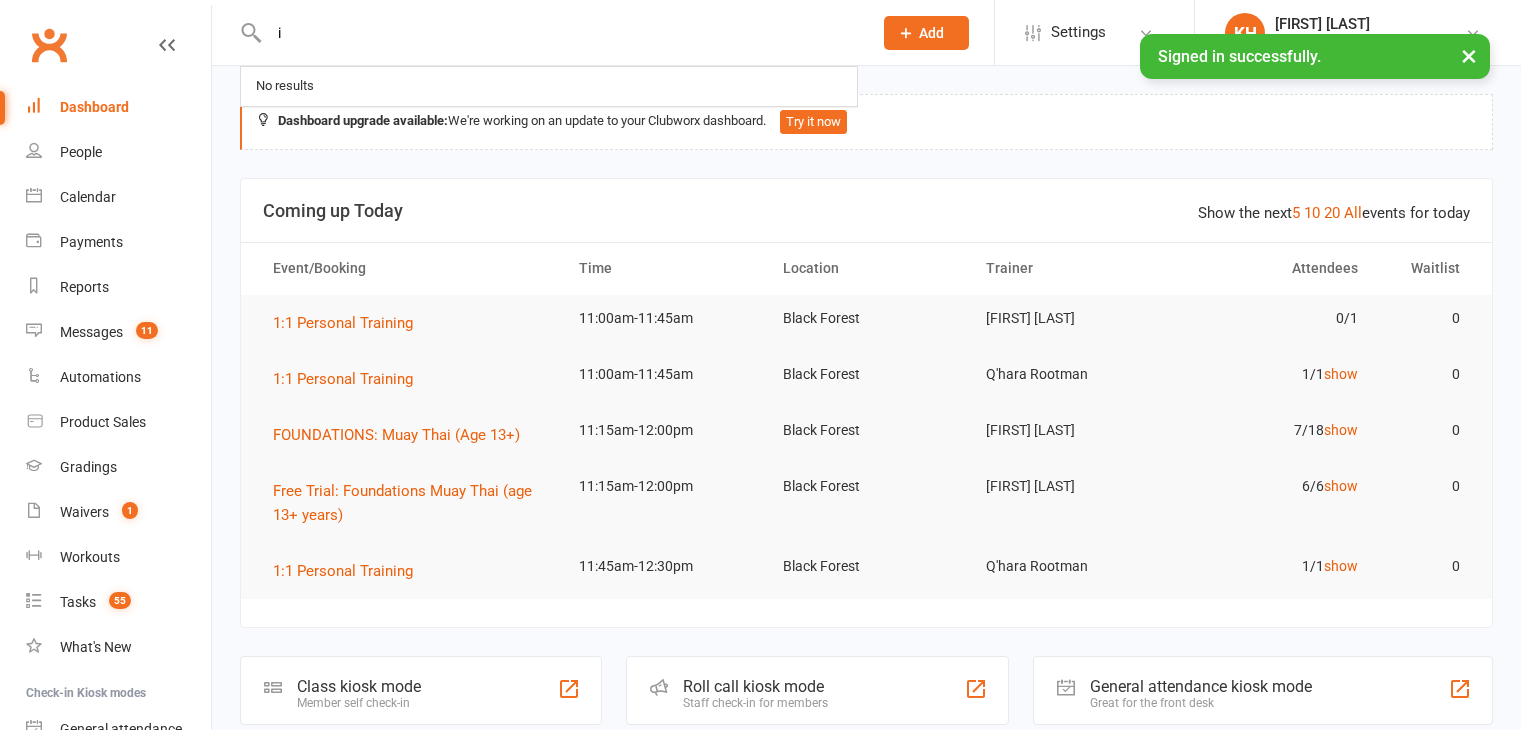 scroll, scrollTop: 0, scrollLeft: 0, axis: both 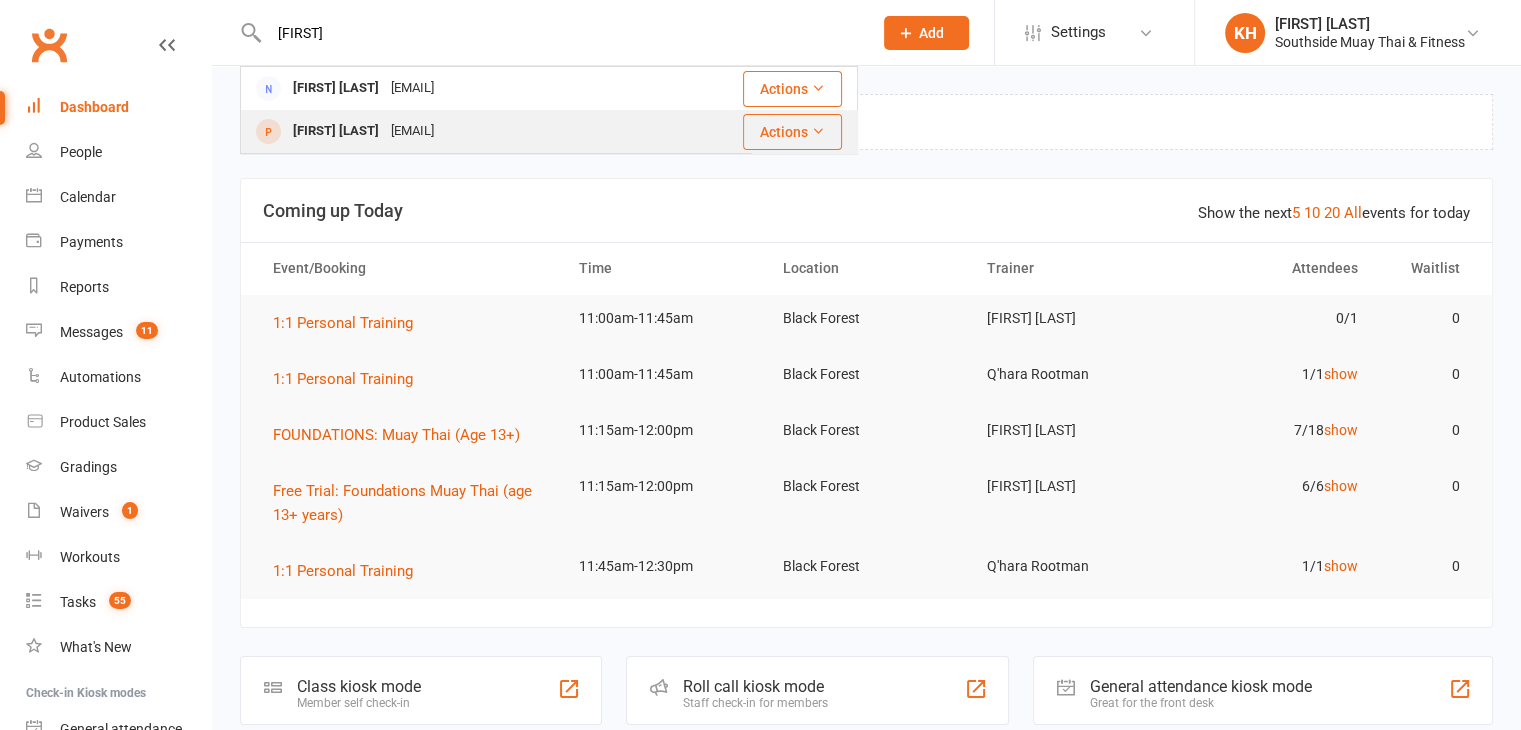 type on "[FIRST]" 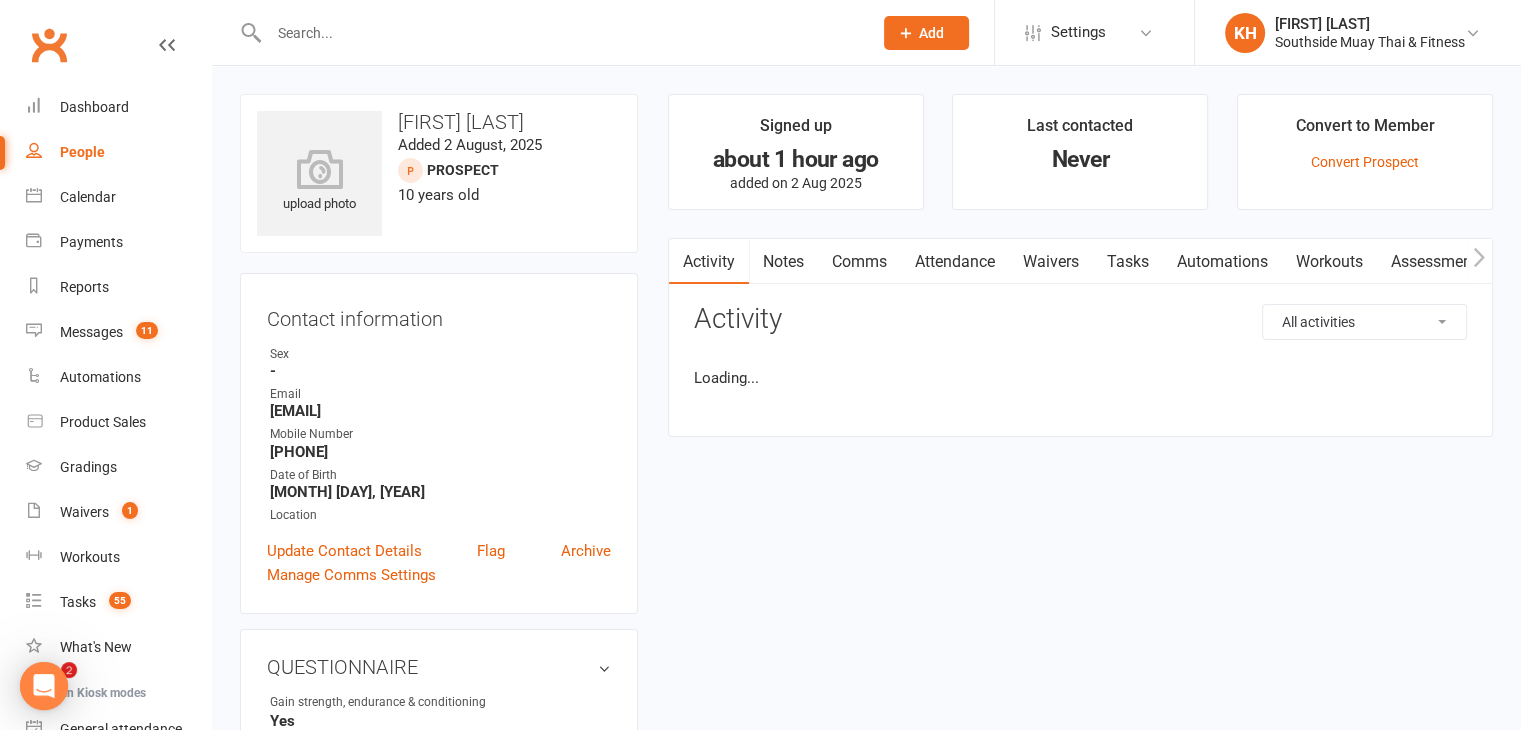 scroll, scrollTop: 0, scrollLeft: 0, axis: both 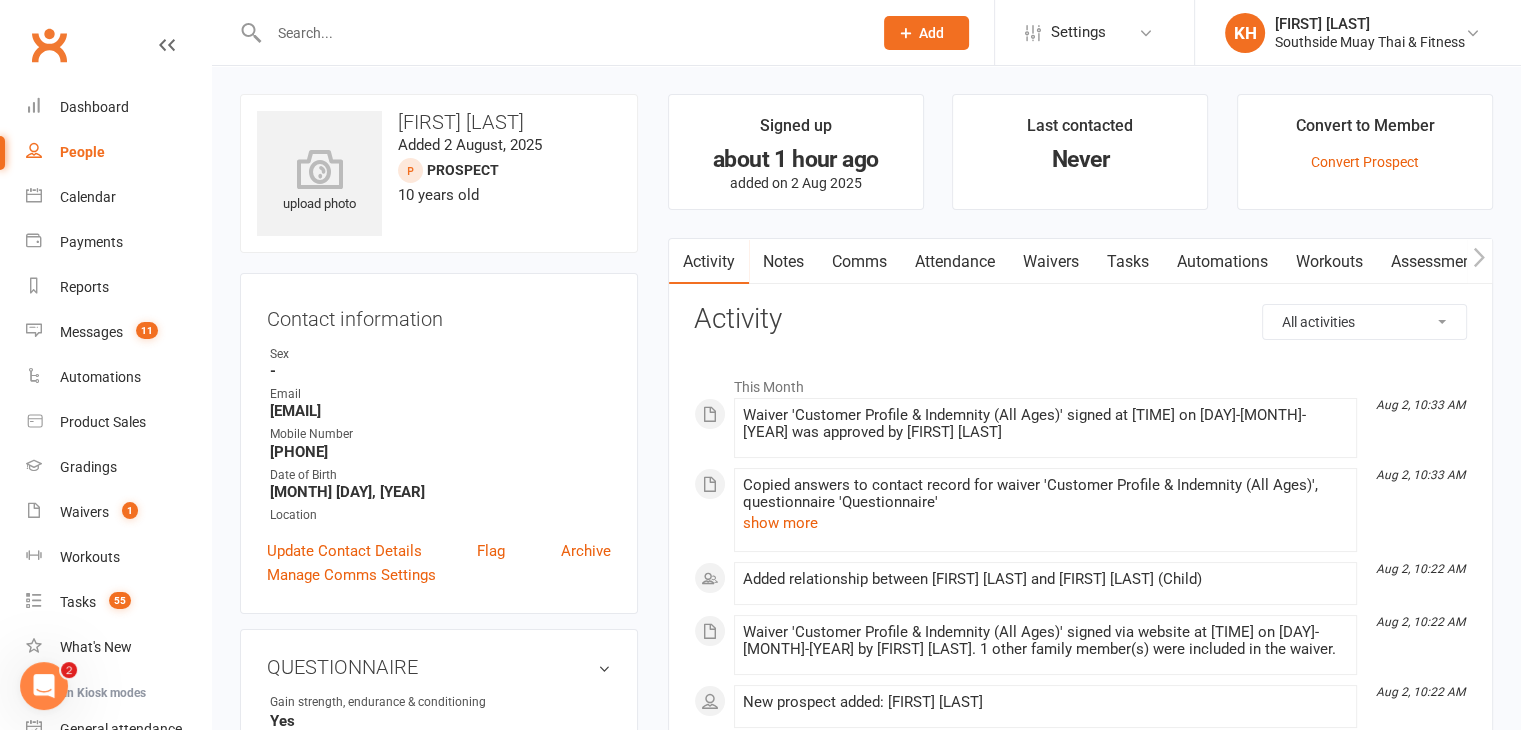 click on "Attendance" at bounding box center [955, 262] 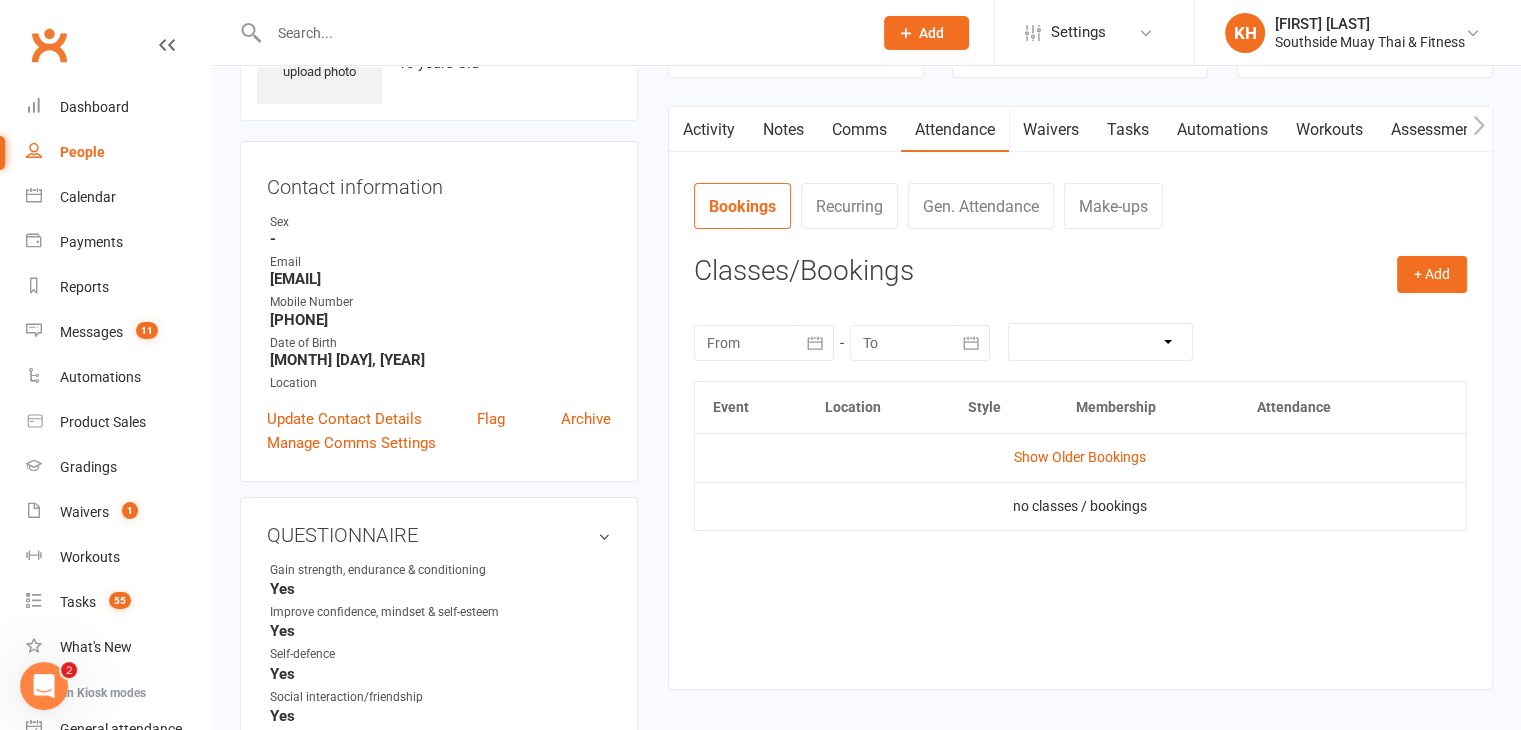 scroll, scrollTop: 133, scrollLeft: 0, axis: vertical 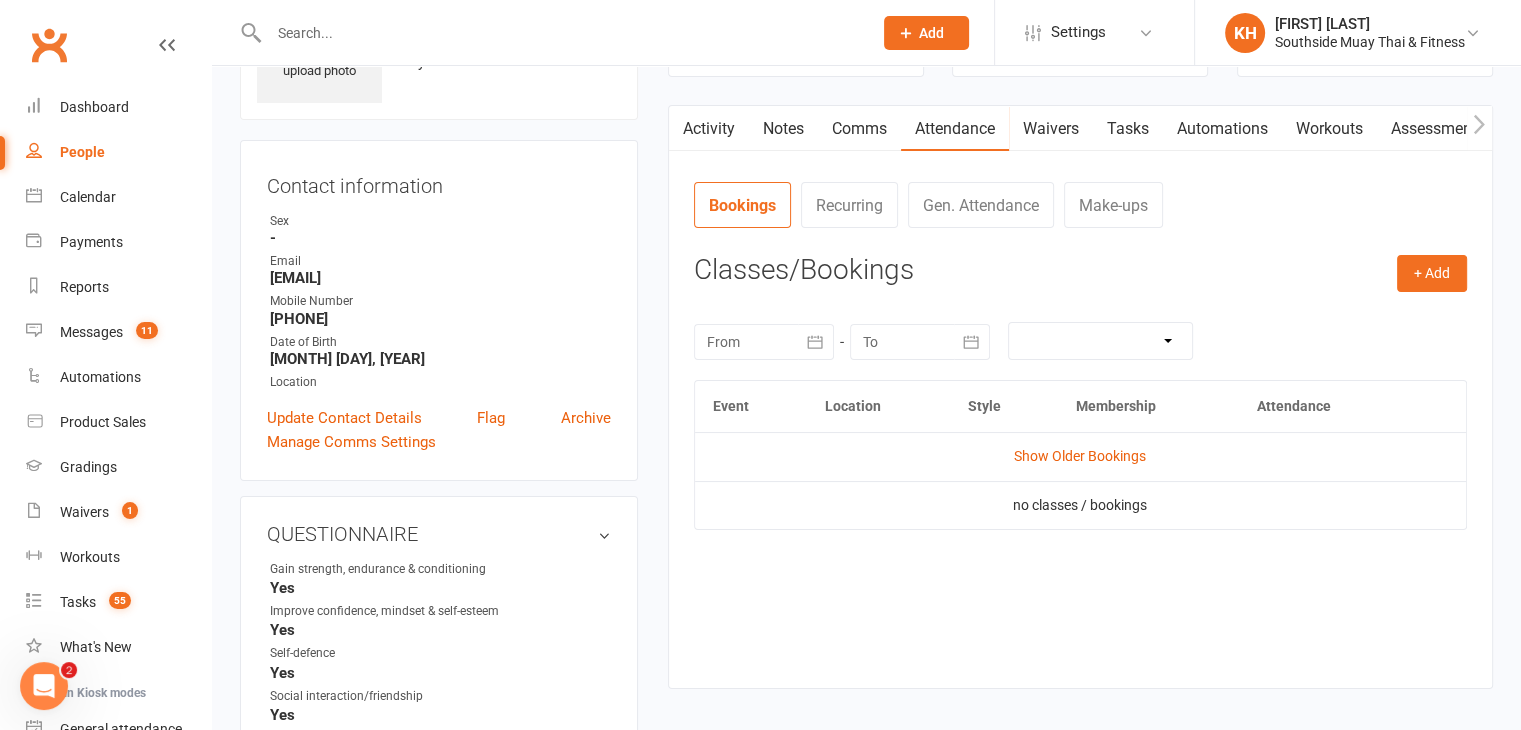 click on "Activity" at bounding box center (709, 129) 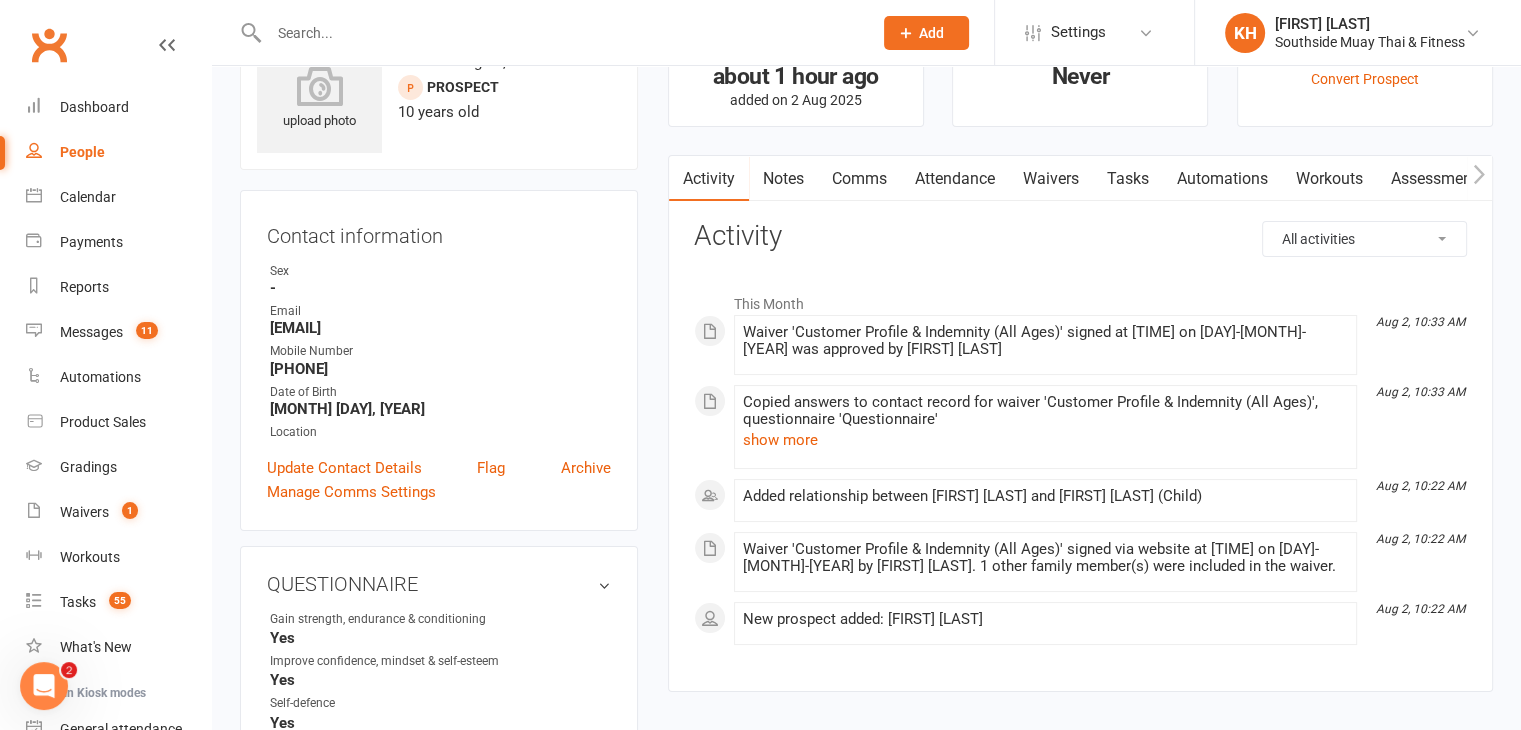 scroll, scrollTop: 87, scrollLeft: 0, axis: vertical 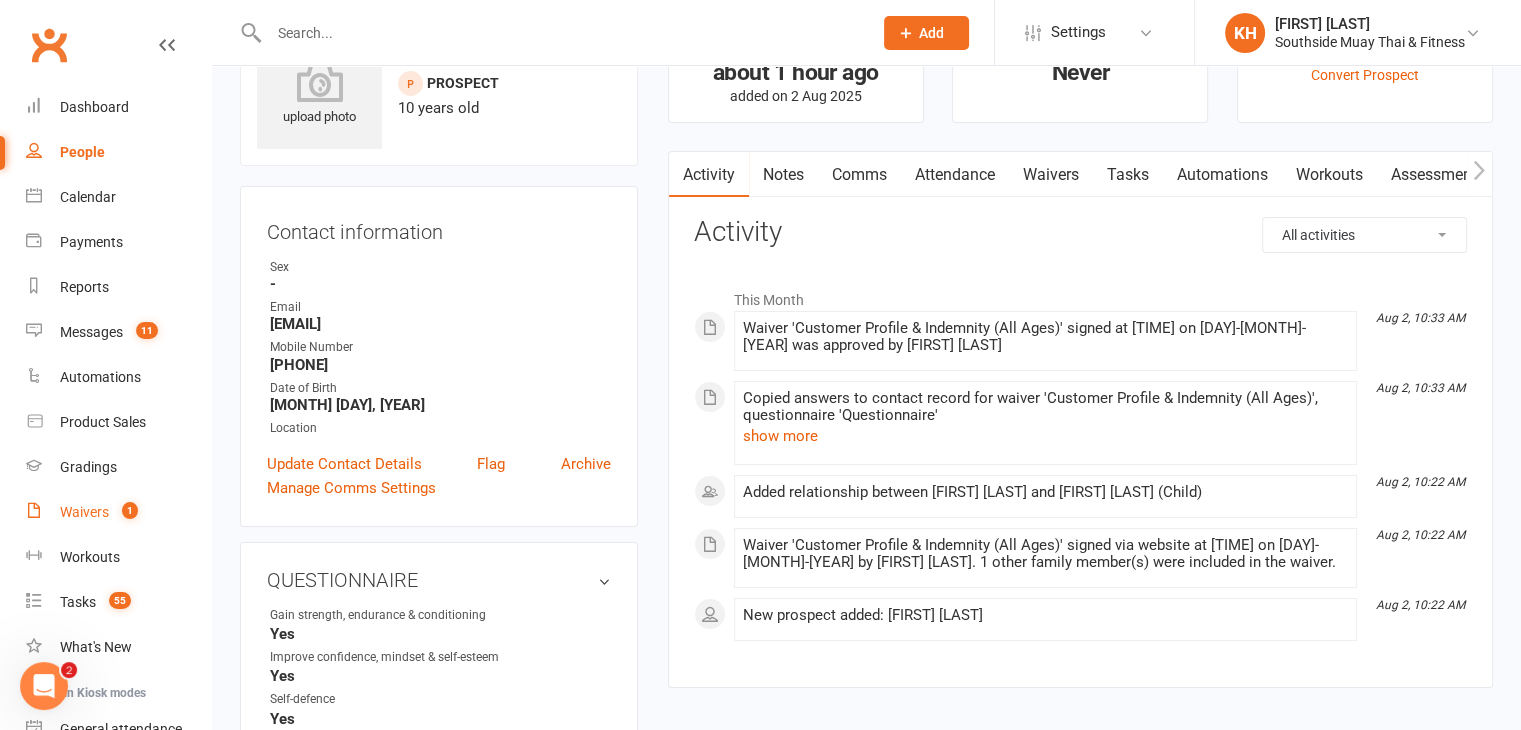 click on "Waivers" at bounding box center [84, 512] 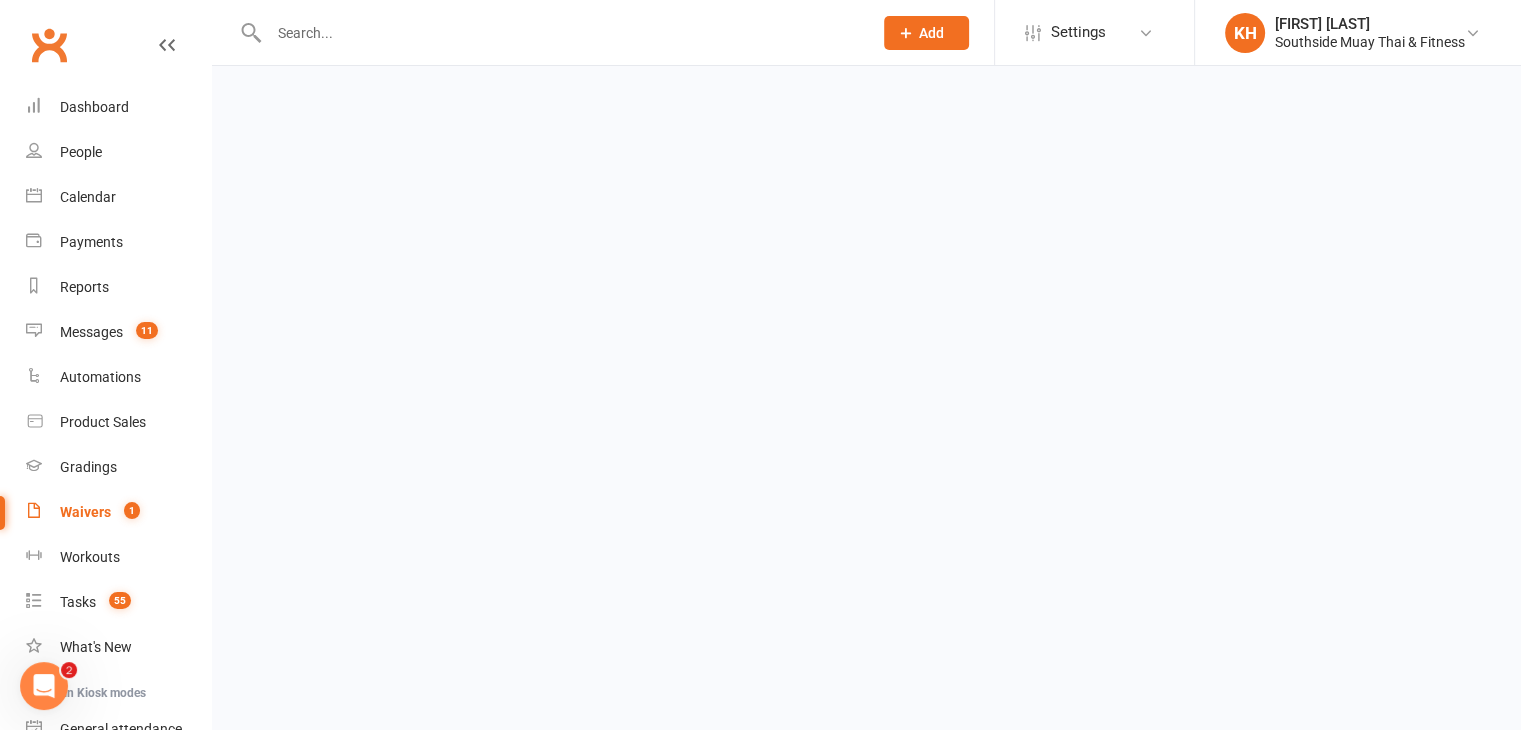 scroll, scrollTop: 0, scrollLeft: 0, axis: both 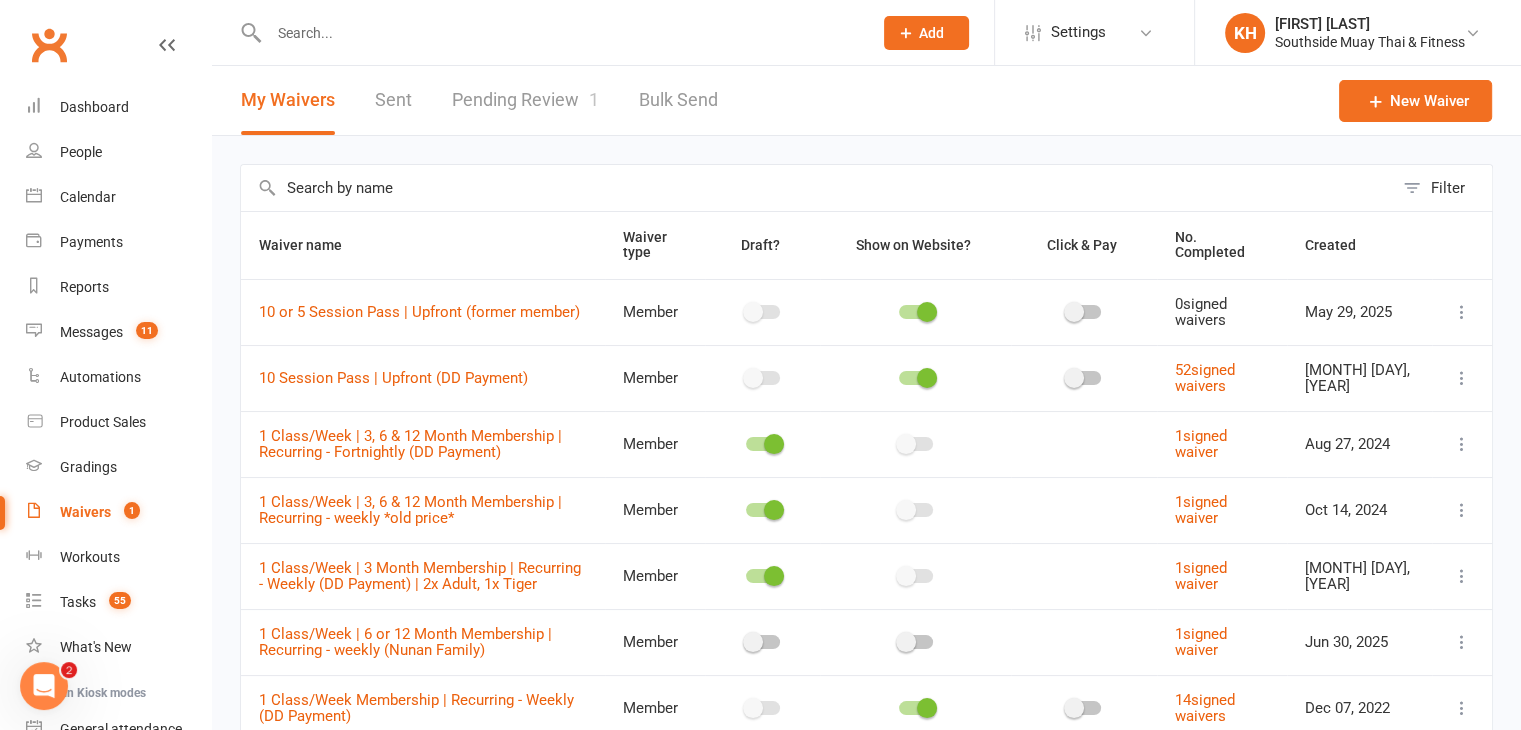click on "Pending Review 1" at bounding box center (525, 100) 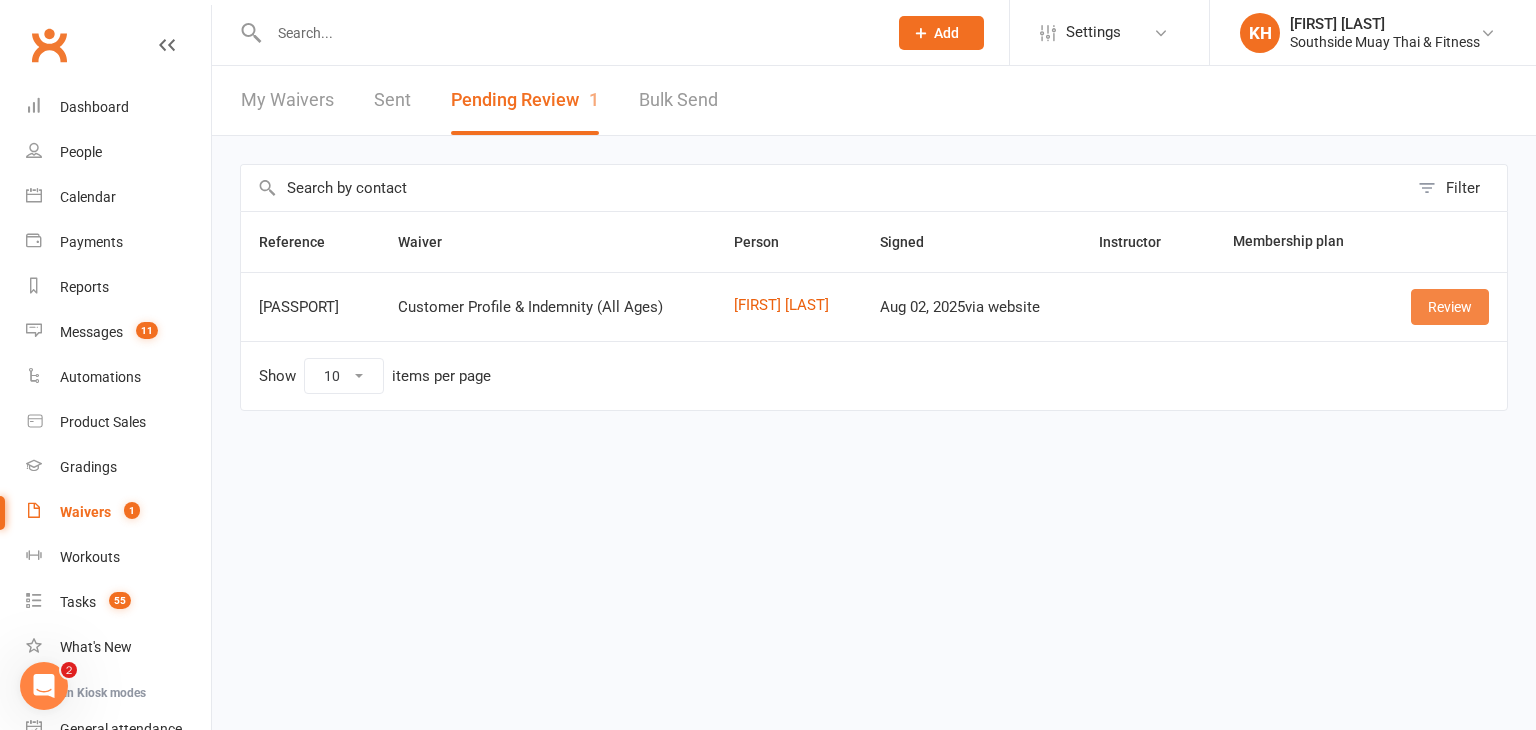 click on "Review" at bounding box center [1450, 307] 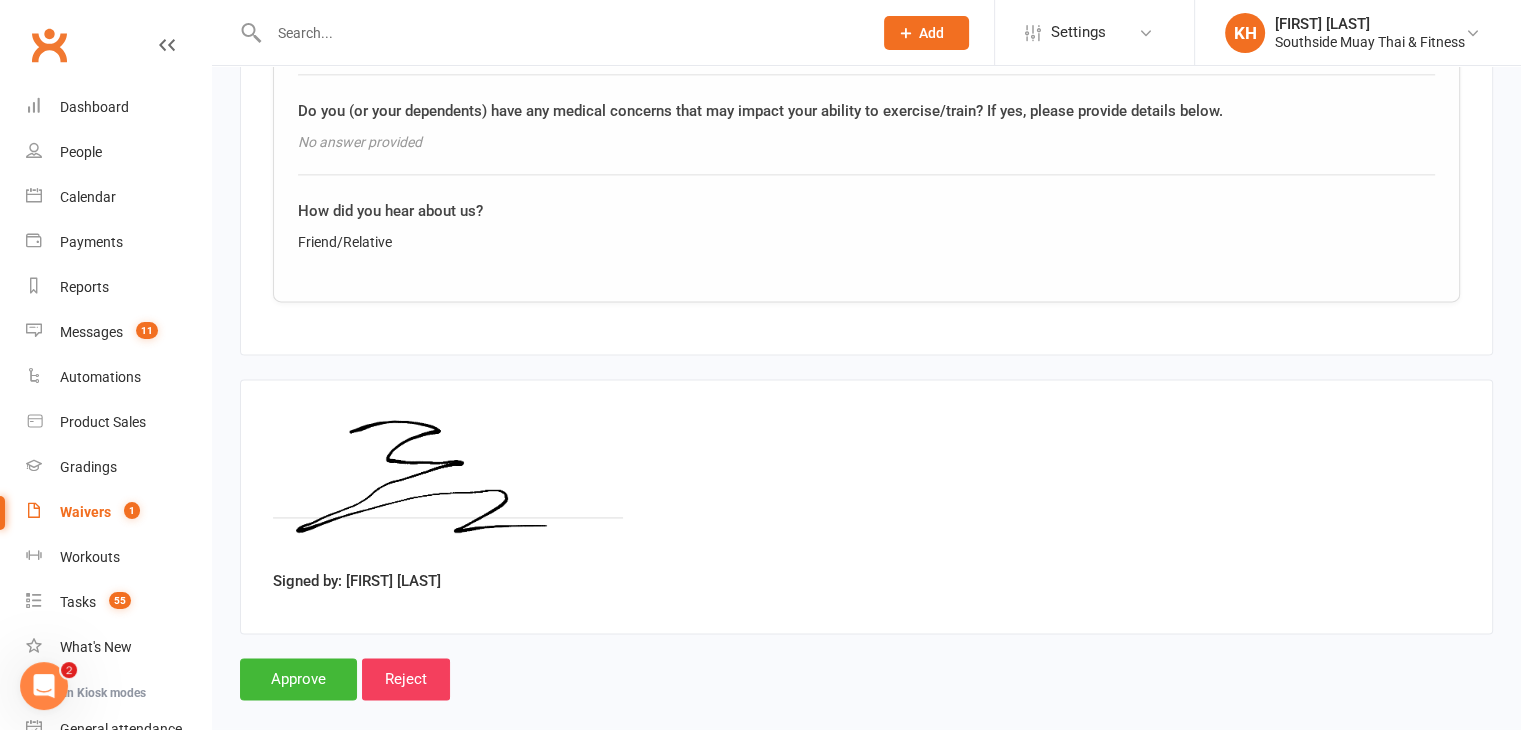 scroll, scrollTop: 2752, scrollLeft: 0, axis: vertical 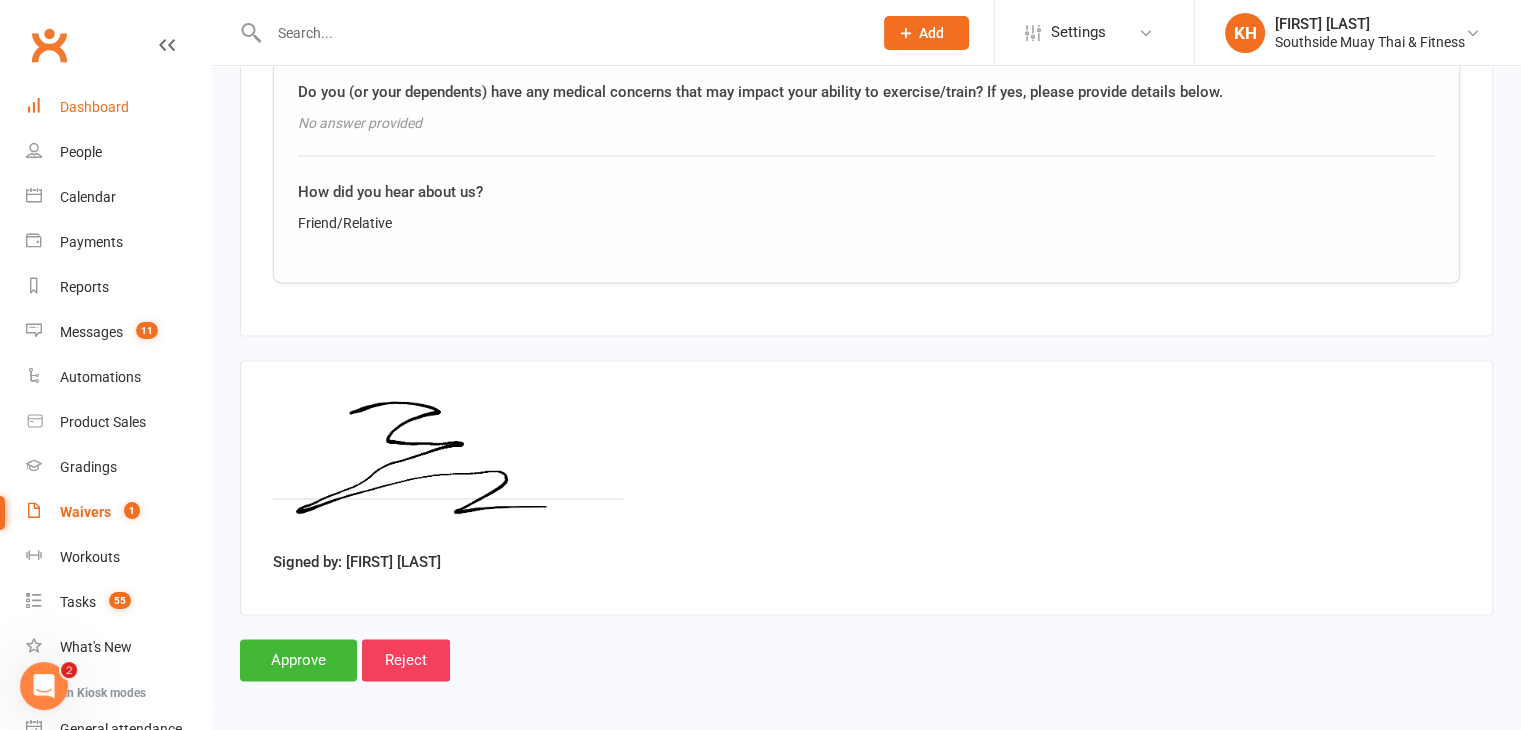 click on "Dashboard" at bounding box center [94, 107] 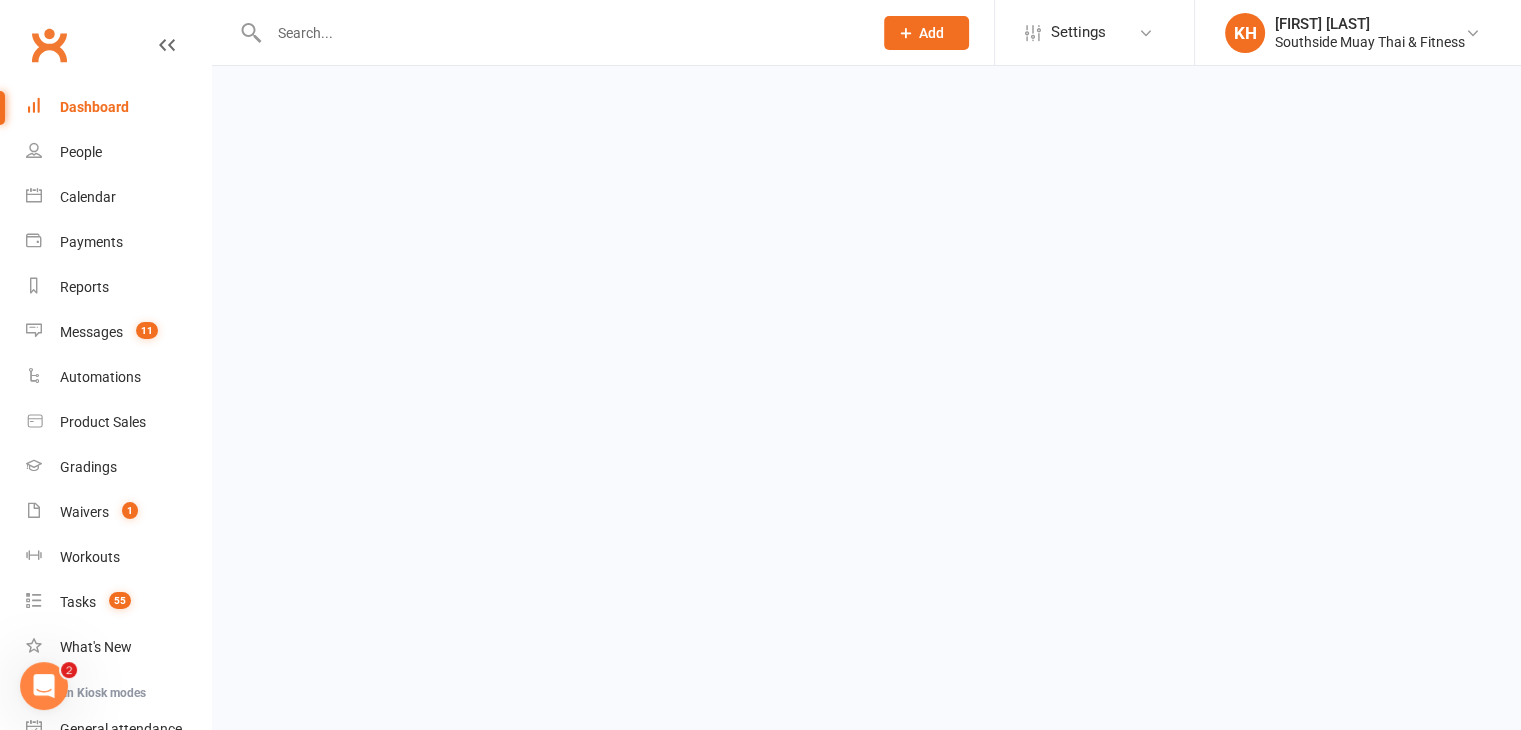 scroll, scrollTop: 0, scrollLeft: 0, axis: both 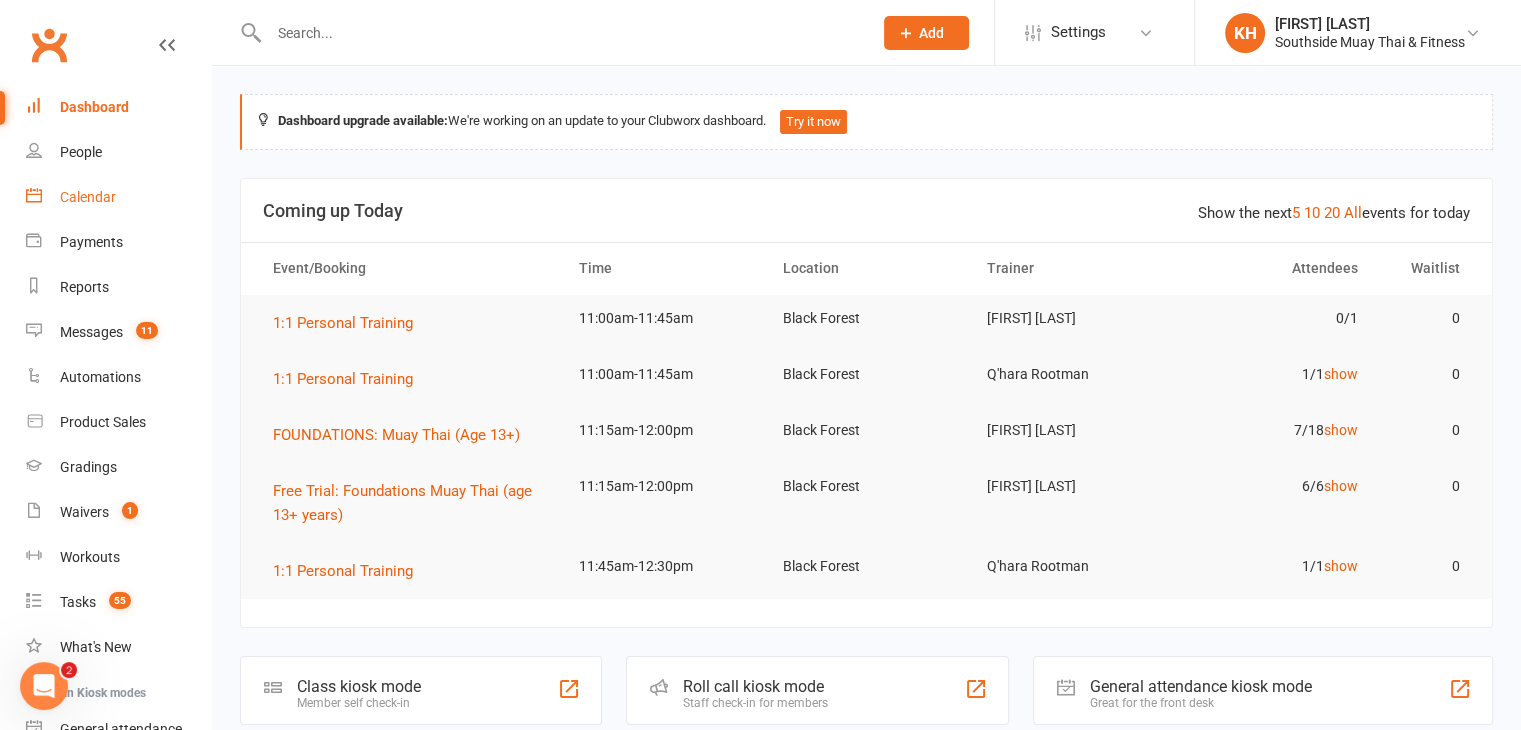 click on "Calendar" at bounding box center (88, 197) 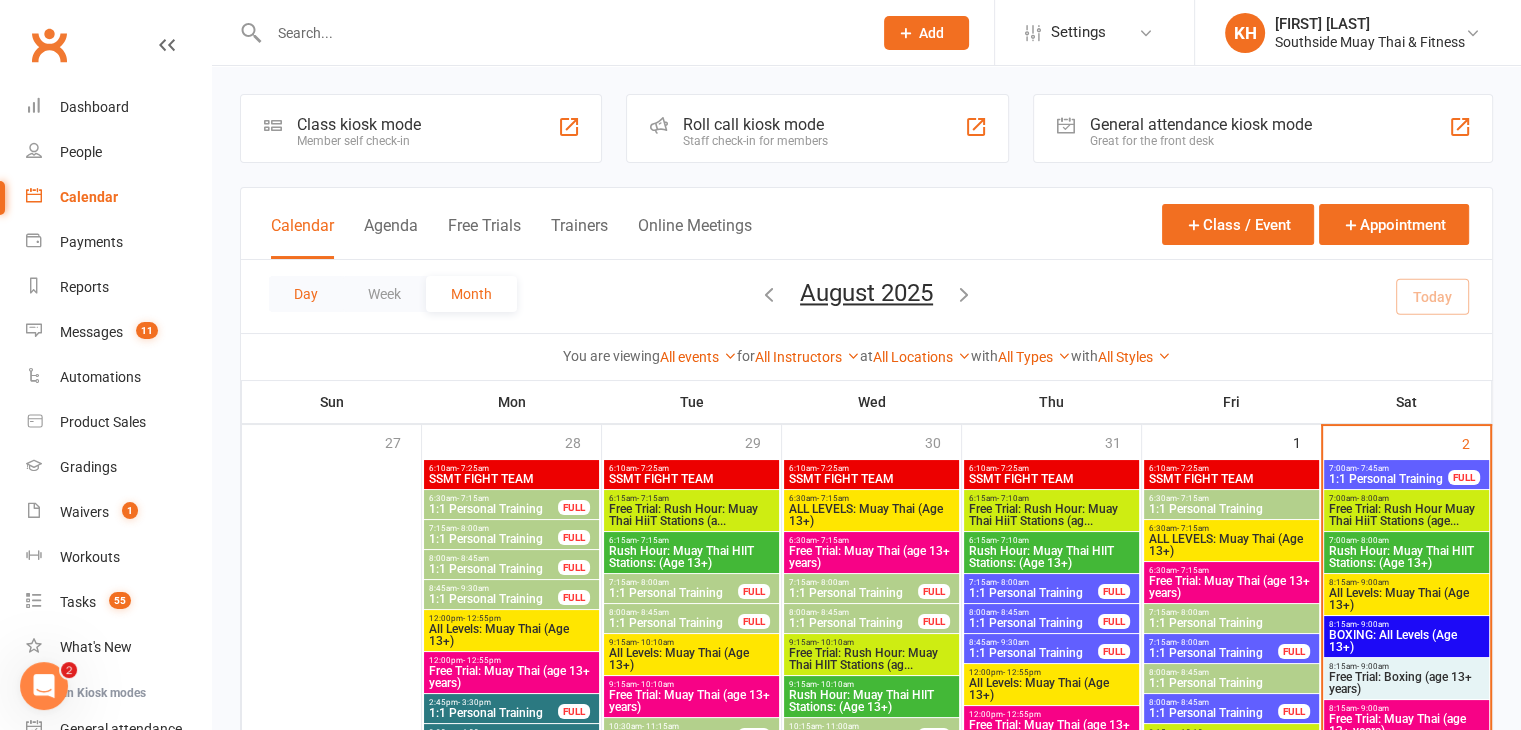 click on "Day" at bounding box center [306, 294] 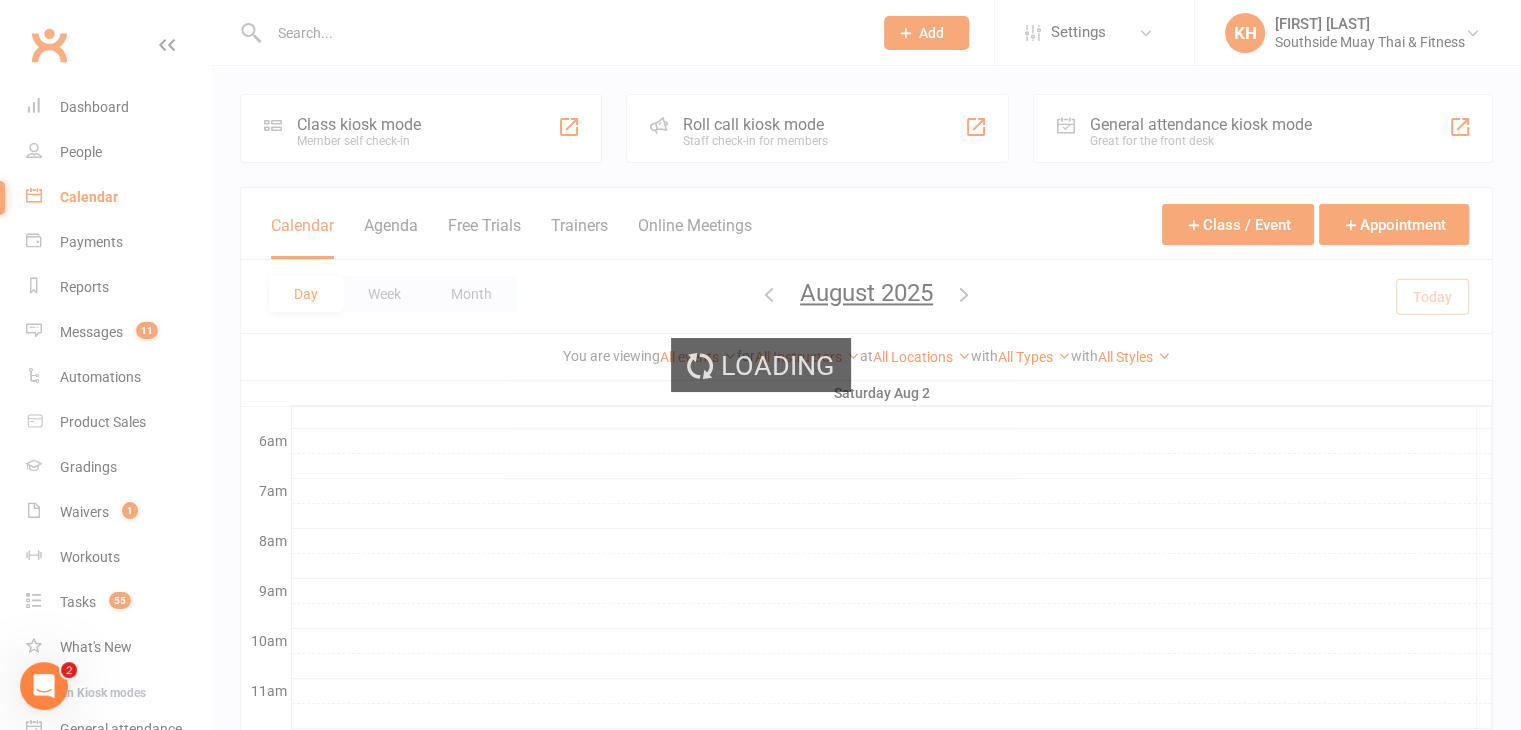 scroll, scrollTop: 0, scrollLeft: 0, axis: both 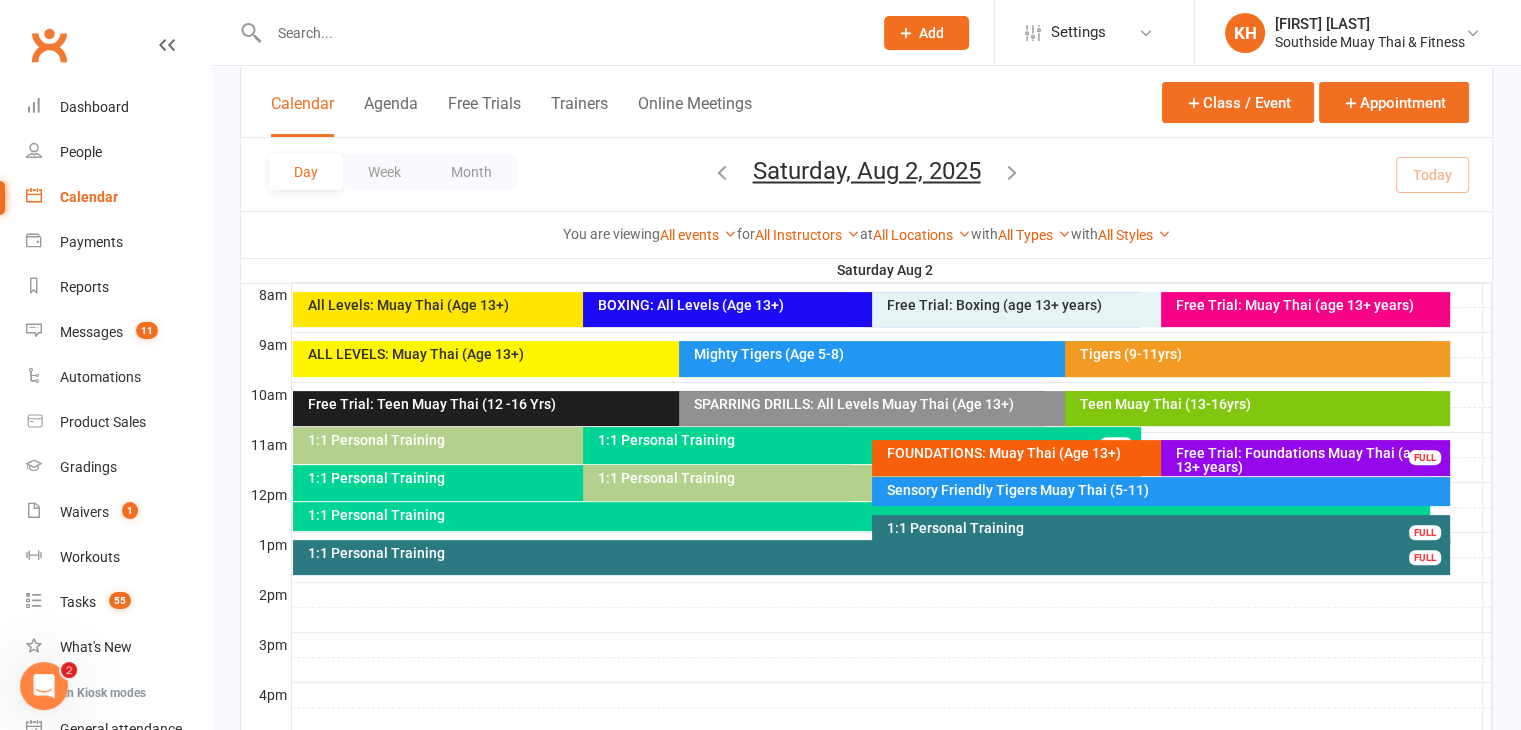 click on "1:1 Personal Training" at bounding box center [866, 515] 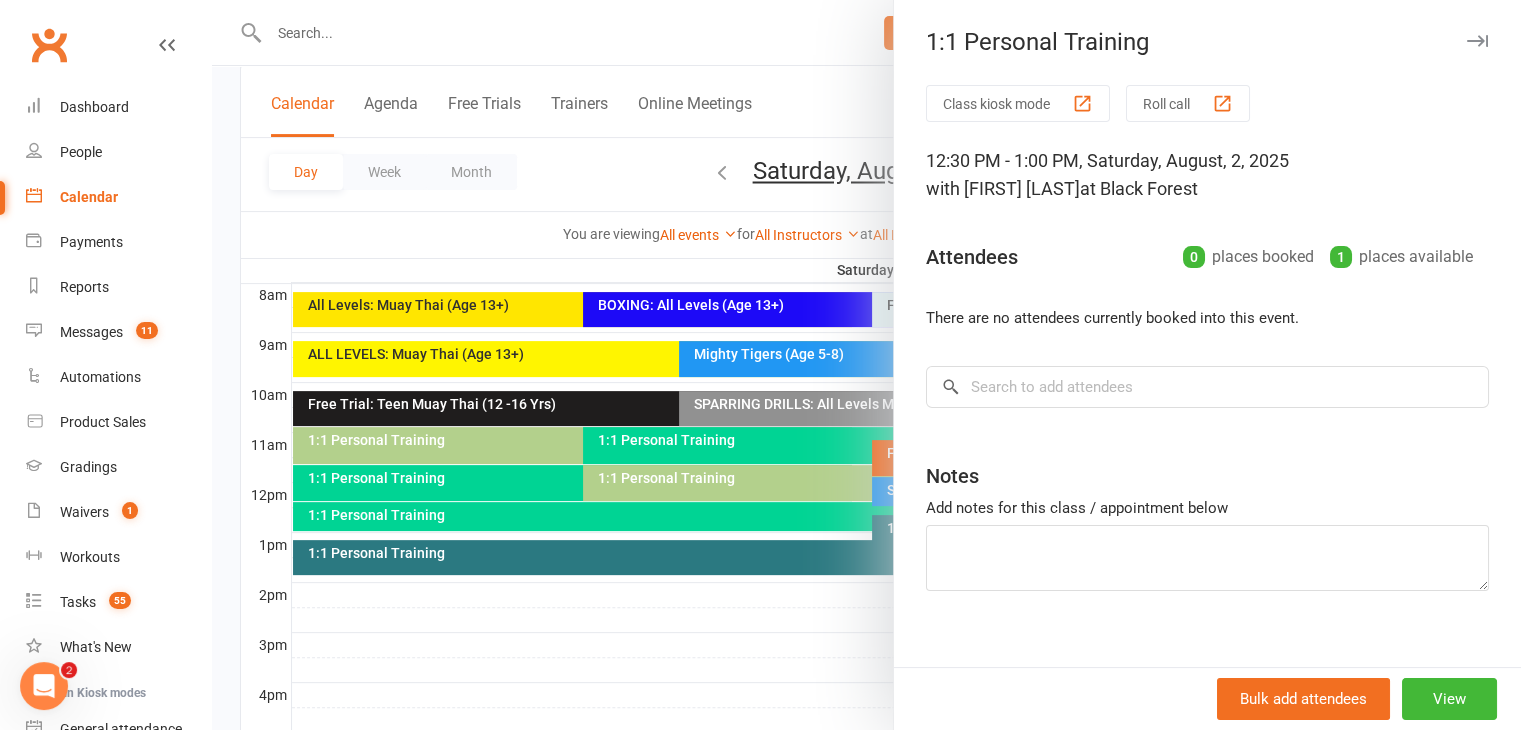click at bounding box center [1477, 41] 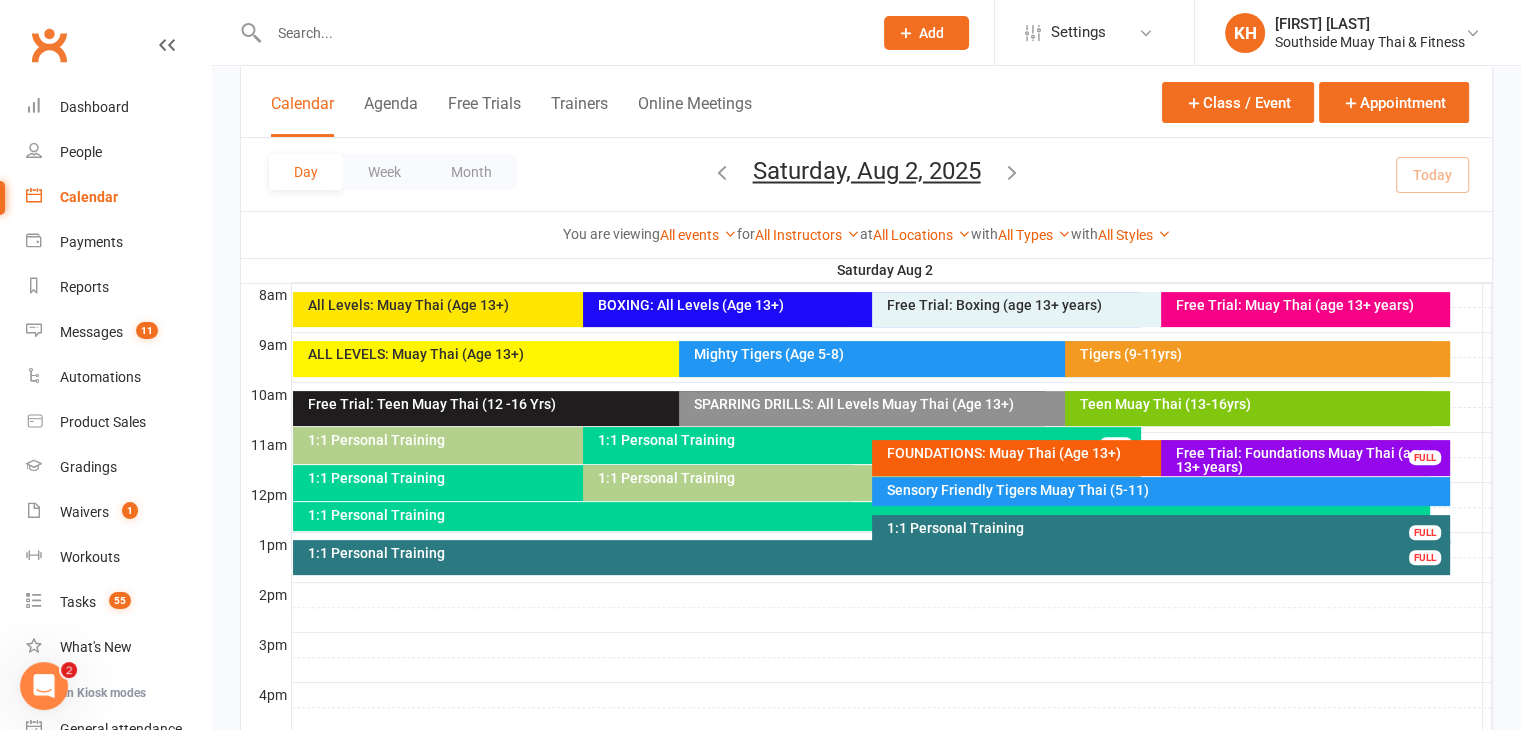 click on "Sensory Friendly Tigers Muay Thai (5-11)" at bounding box center [1166, 490] 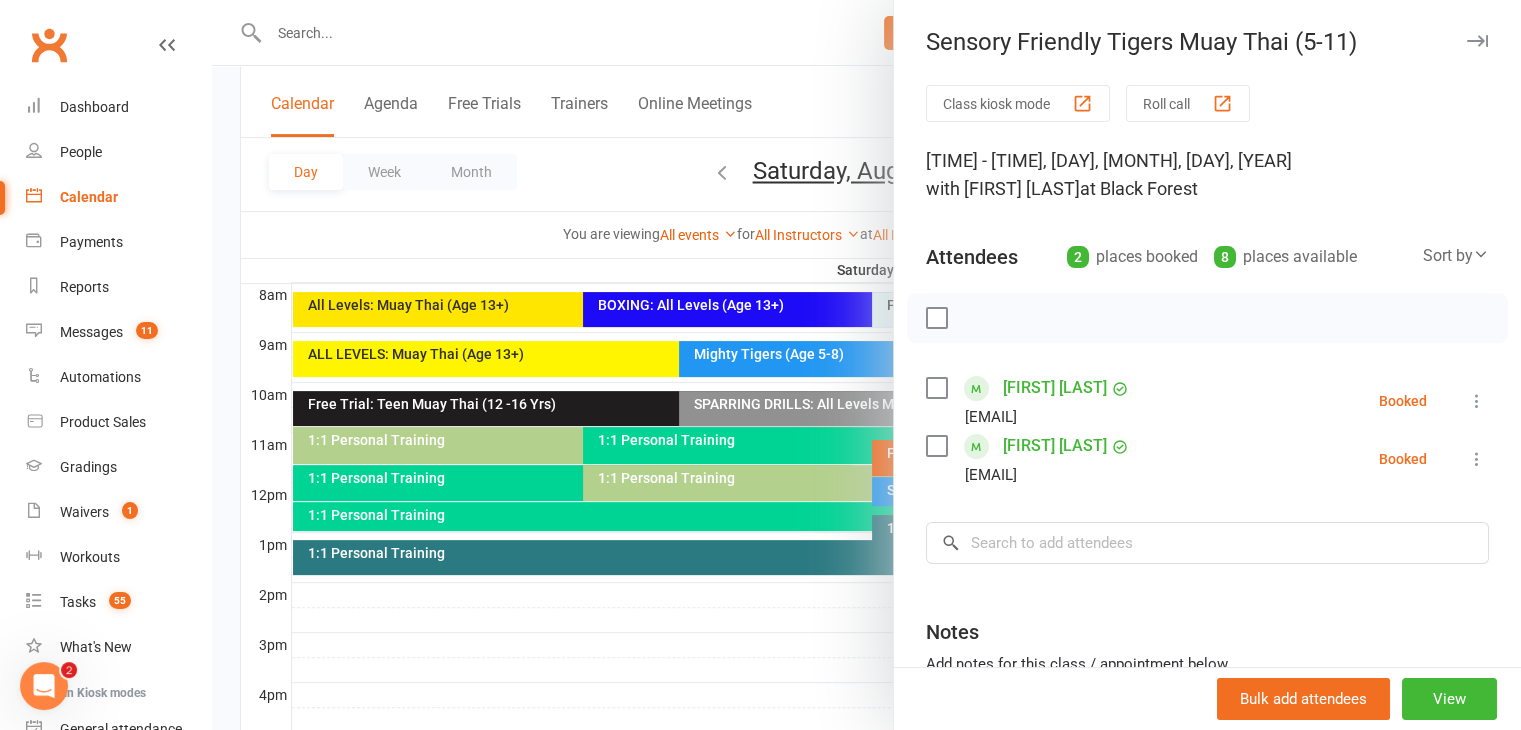 click at bounding box center [1477, 41] 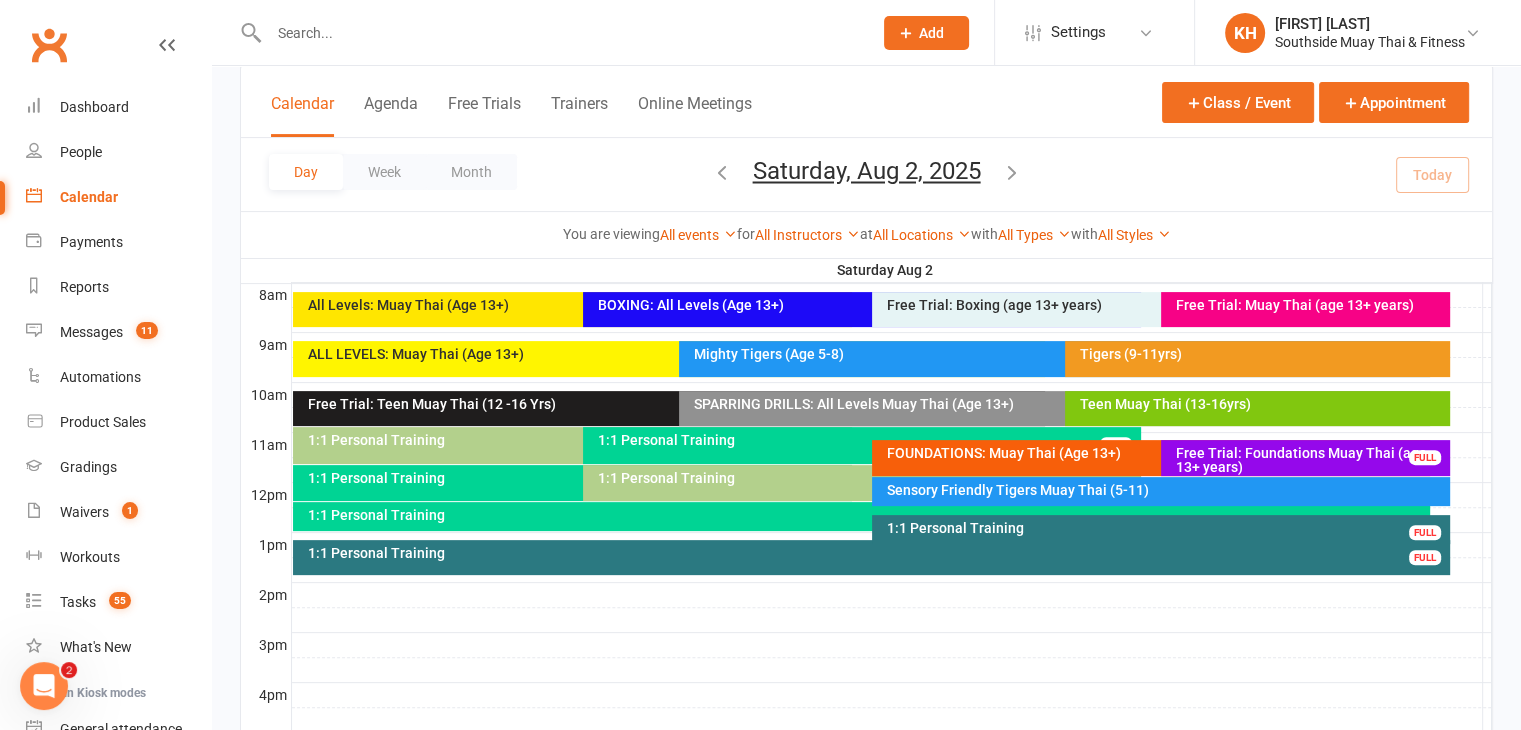 click on "Free Trial:  Foundations Muay Thai (age 13+ years)" at bounding box center [1310, 460] 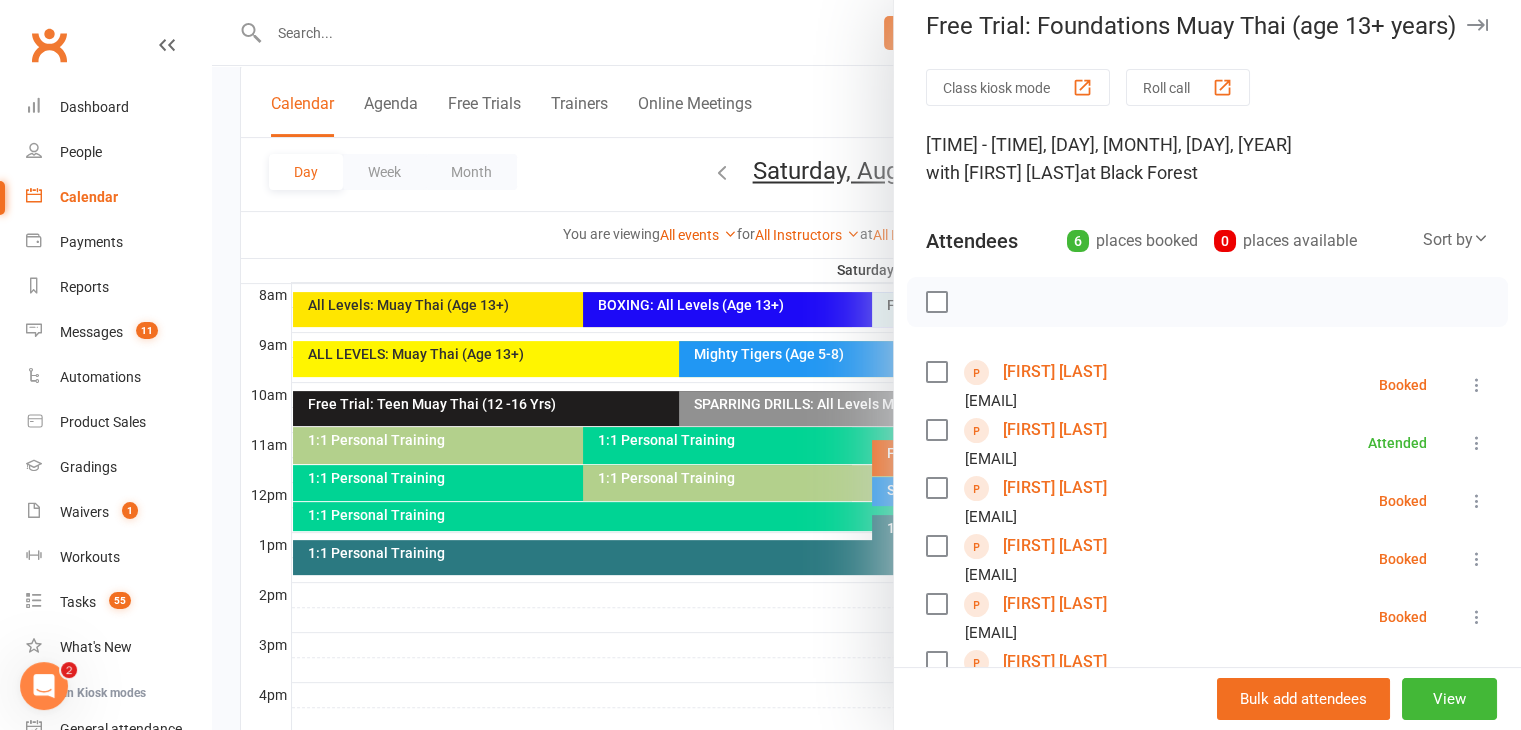 scroll, scrollTop: 0, scrollLeft: 0, axis: both 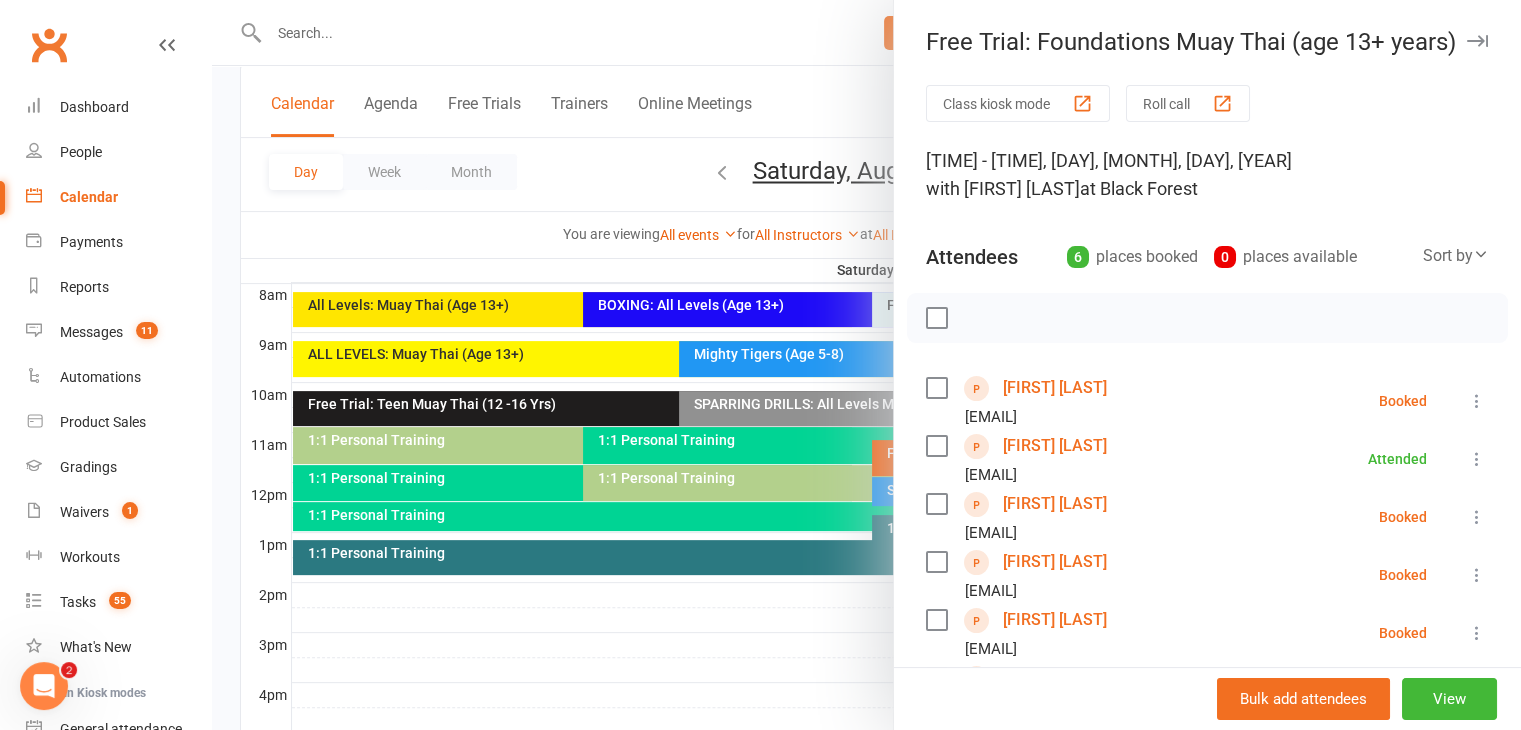click at bounding box center [1477, 41] 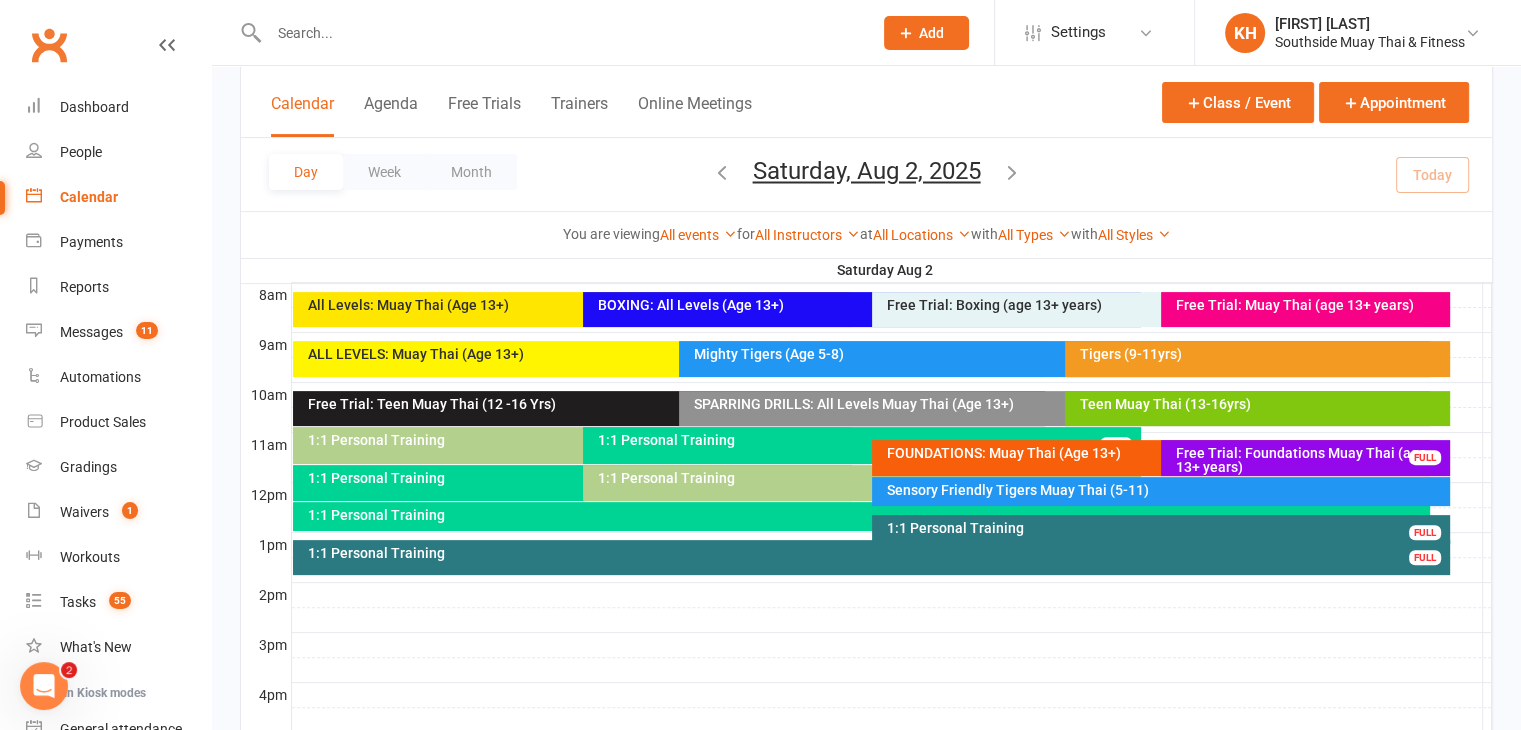 click on "FOUNDATIONS: Muay Thai (Age 13+)" at bounding box center (1156, 453) 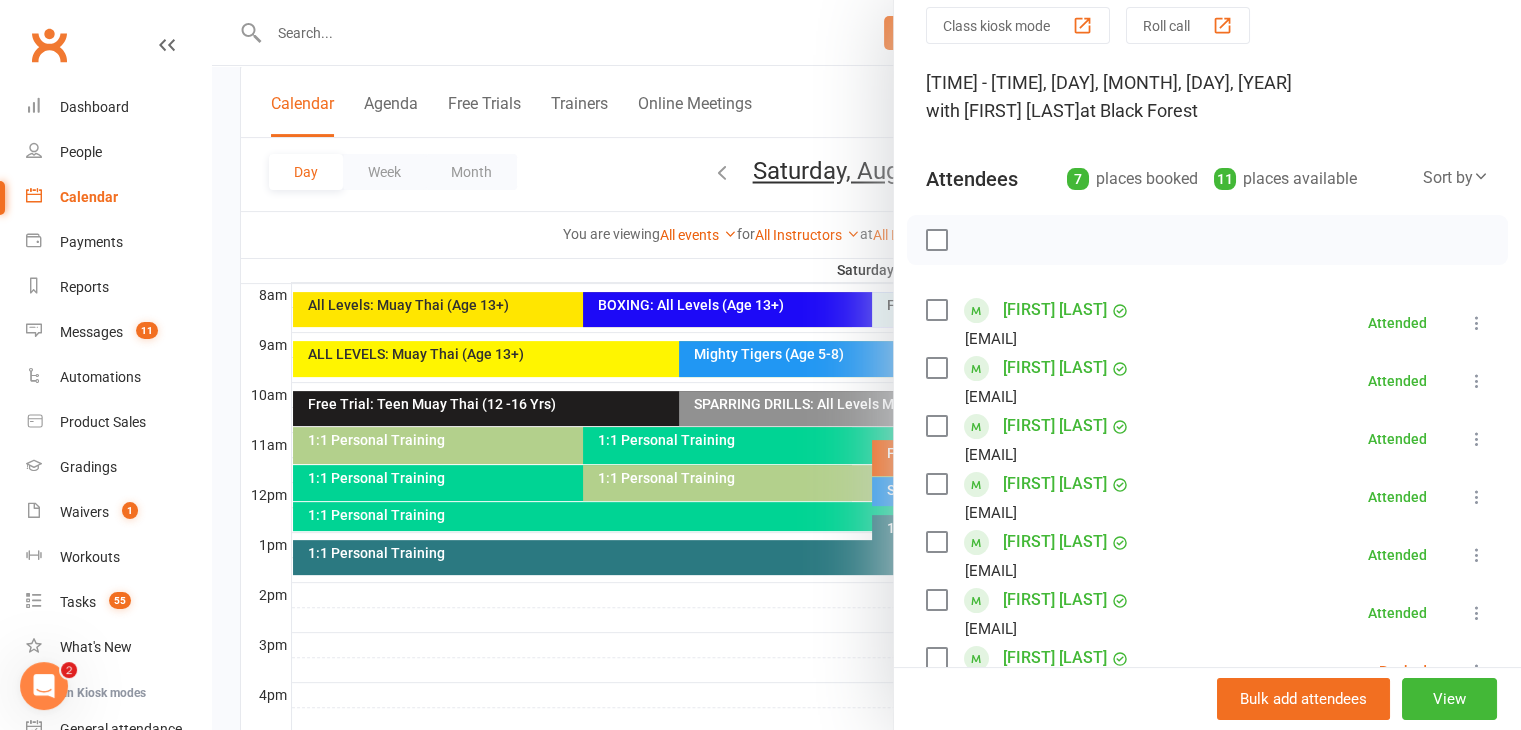 scroll, scrollTop: 0, scrollLeft: 0, axis: both 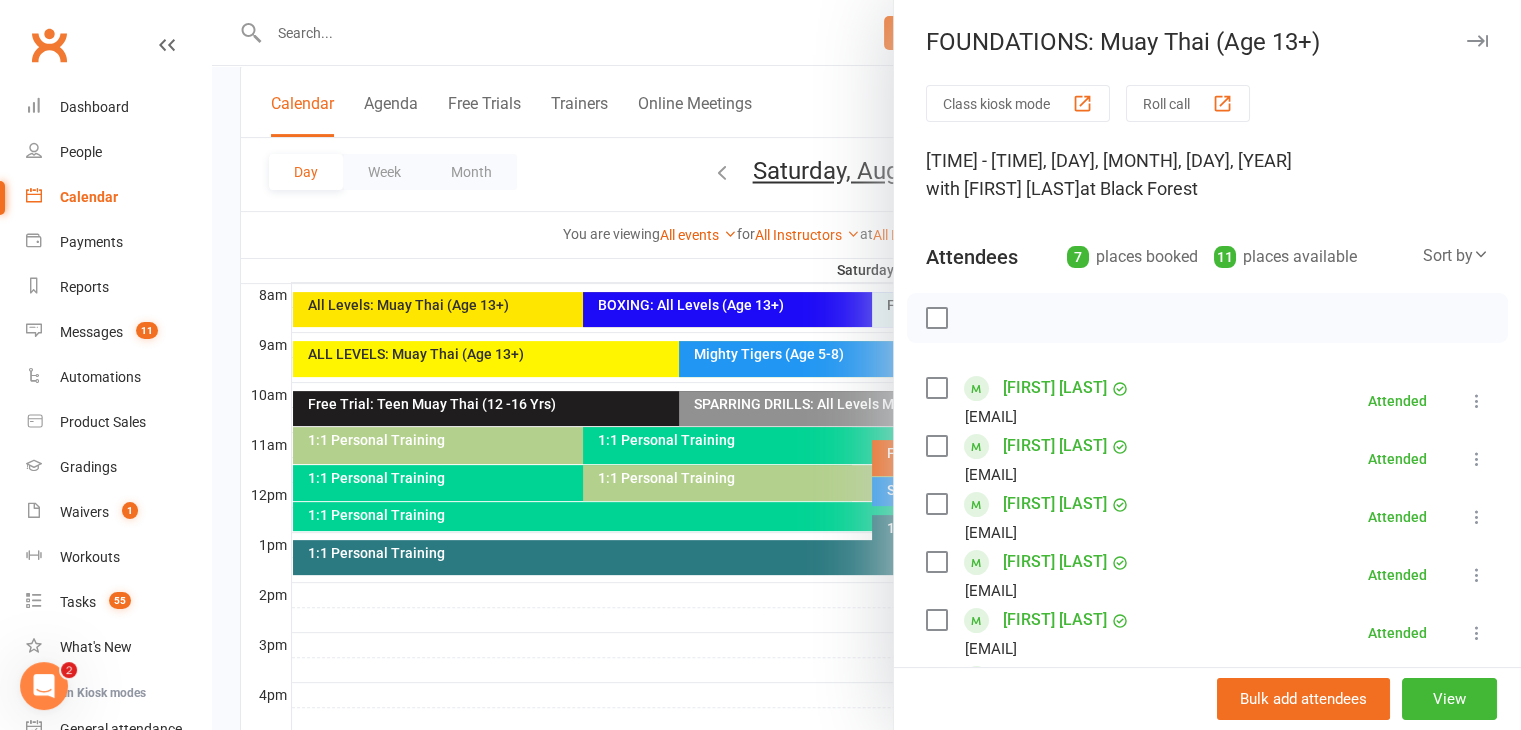 click at bounding box center (1477, 41) 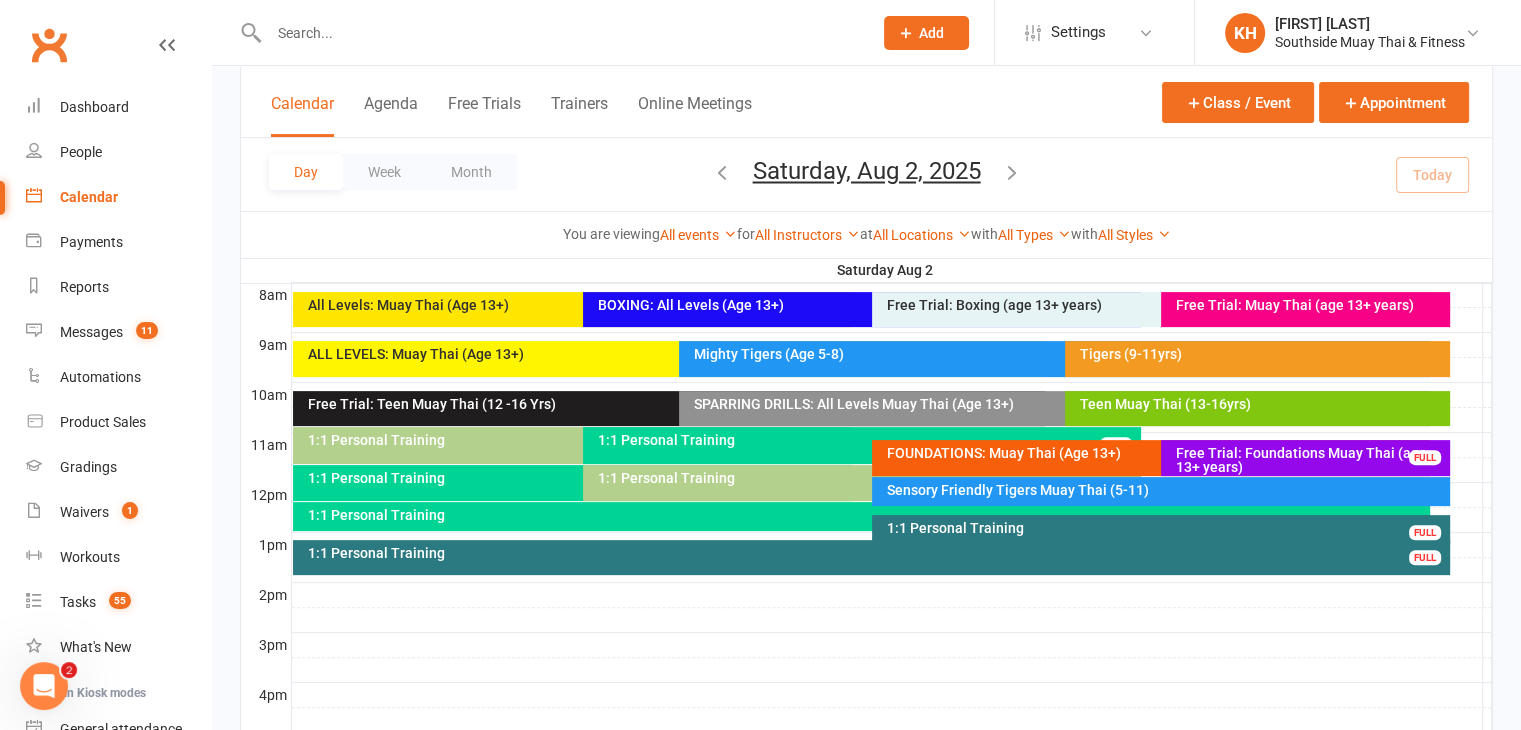 click on "1:1 Personal Training" at bounding box center [862, 483] 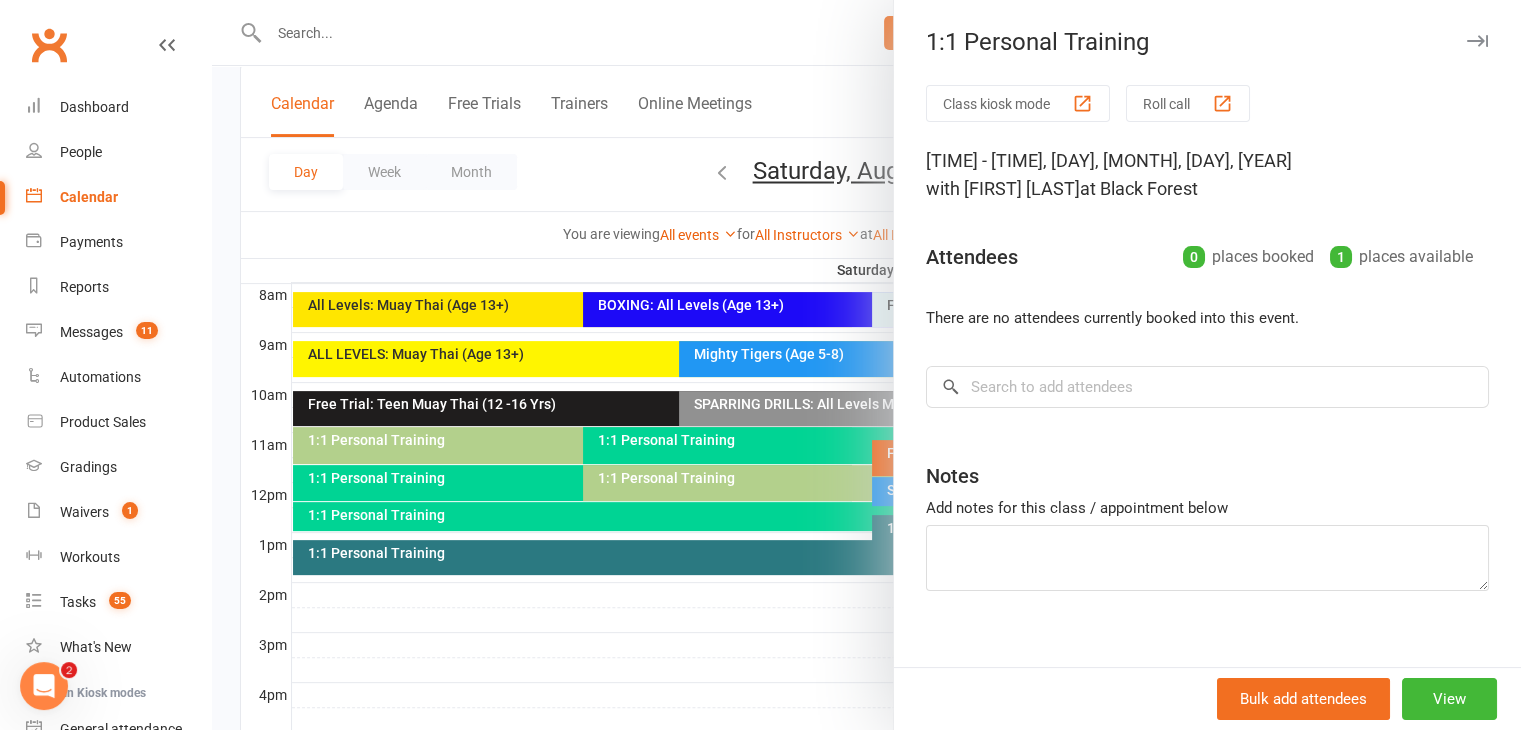click at bounding box center (1477, 41) 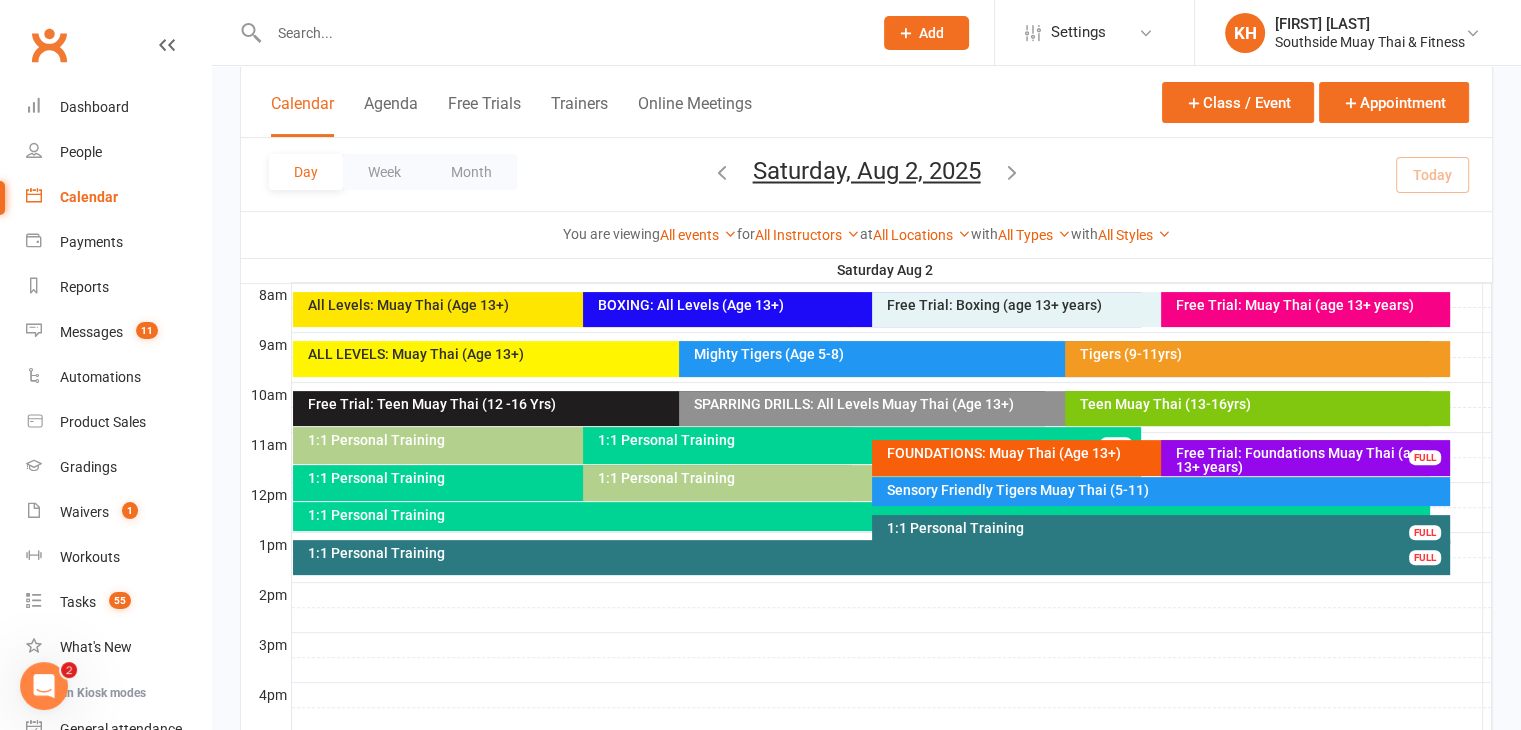 click on "1:1 Personal Training FULL" at bounding box center [572, 483] 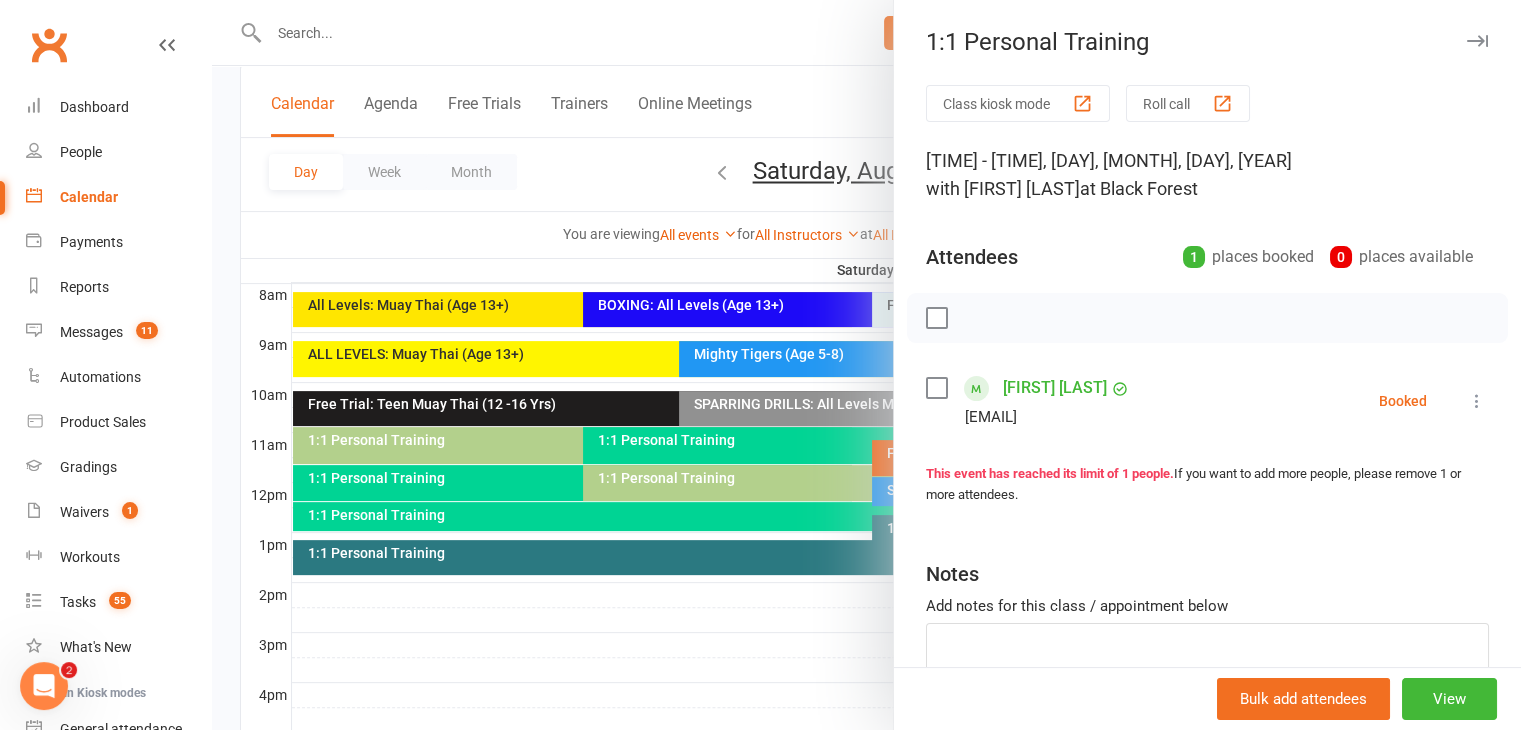click at bounding box center (1477, 41) 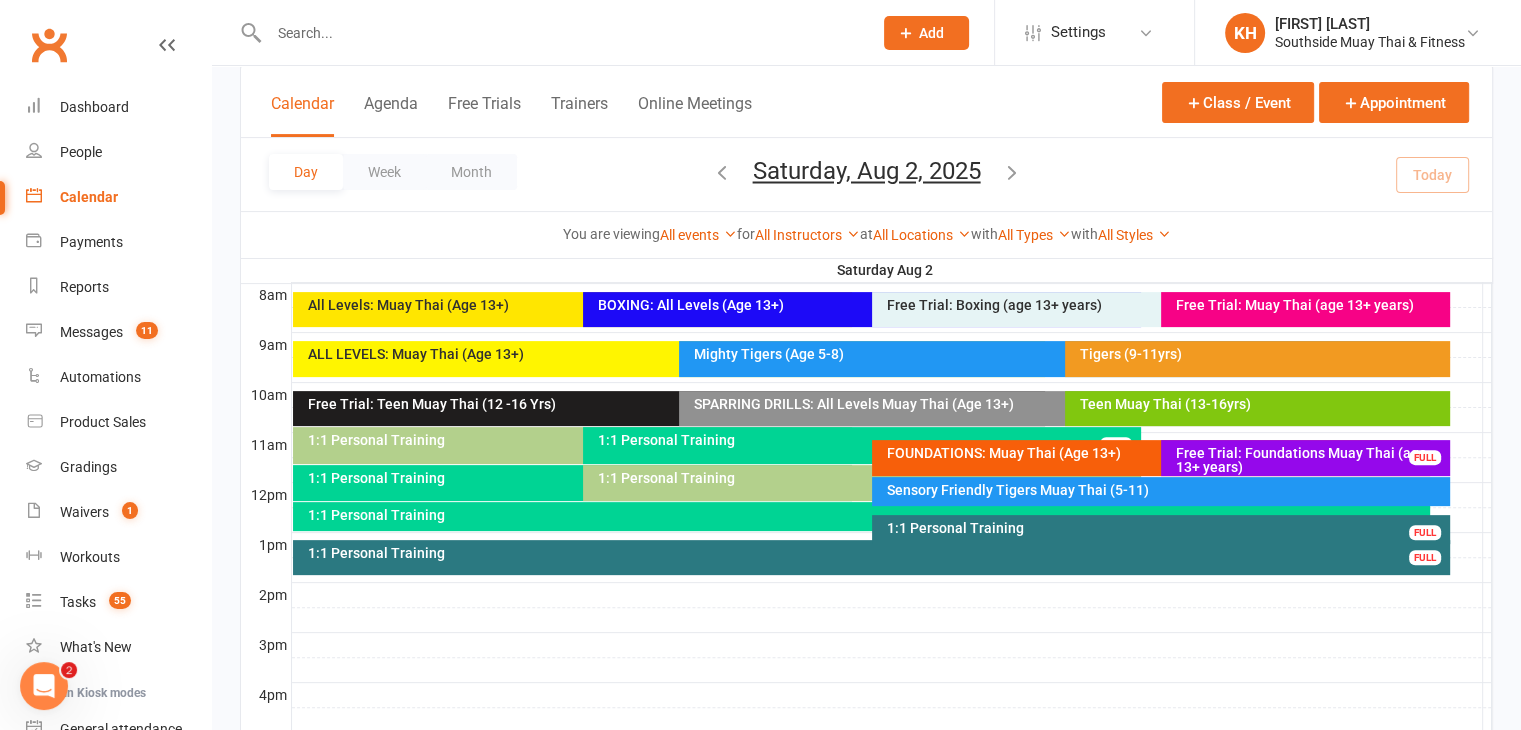 click on "1:1 Personal Training" at bounding box center [867, 440] 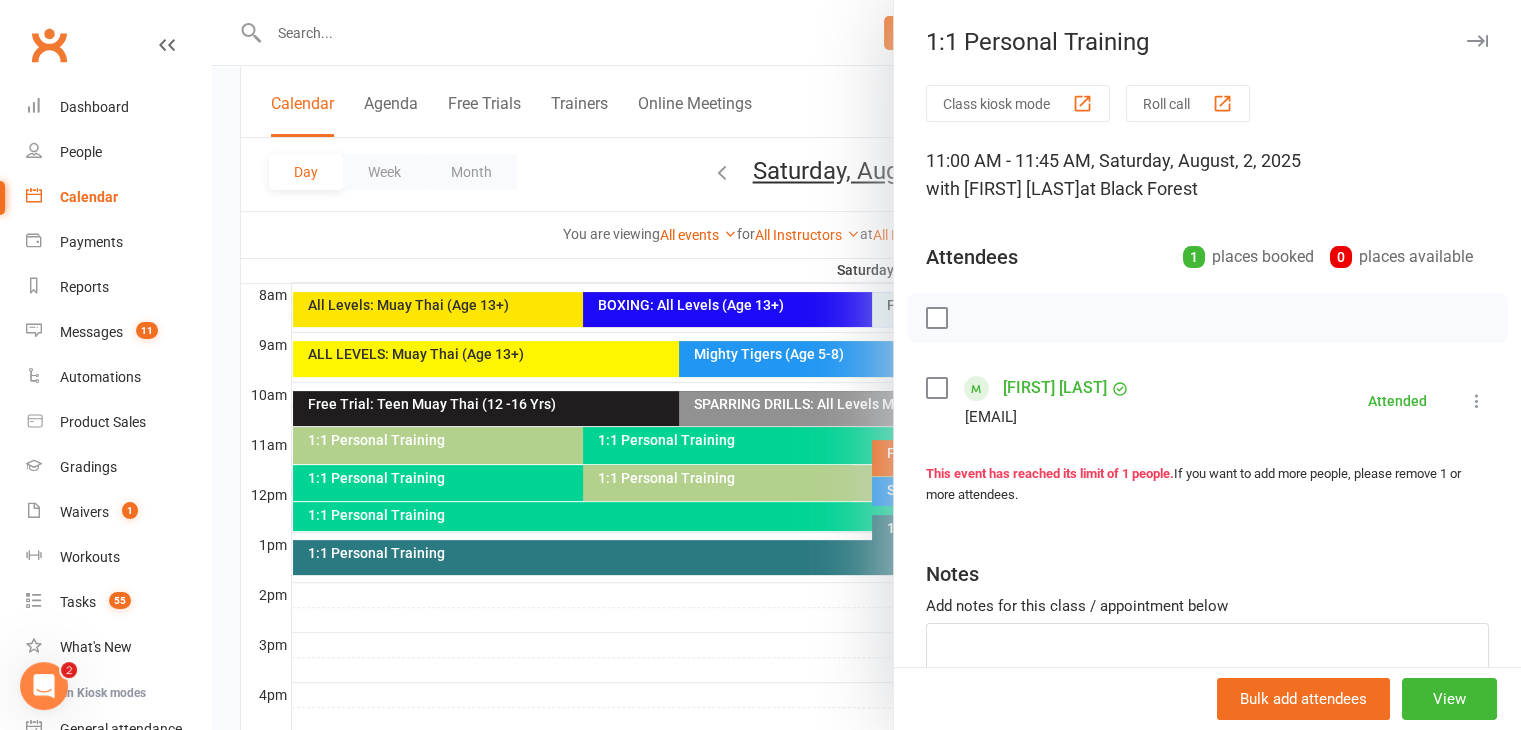click at bounding box center [1477, 41] 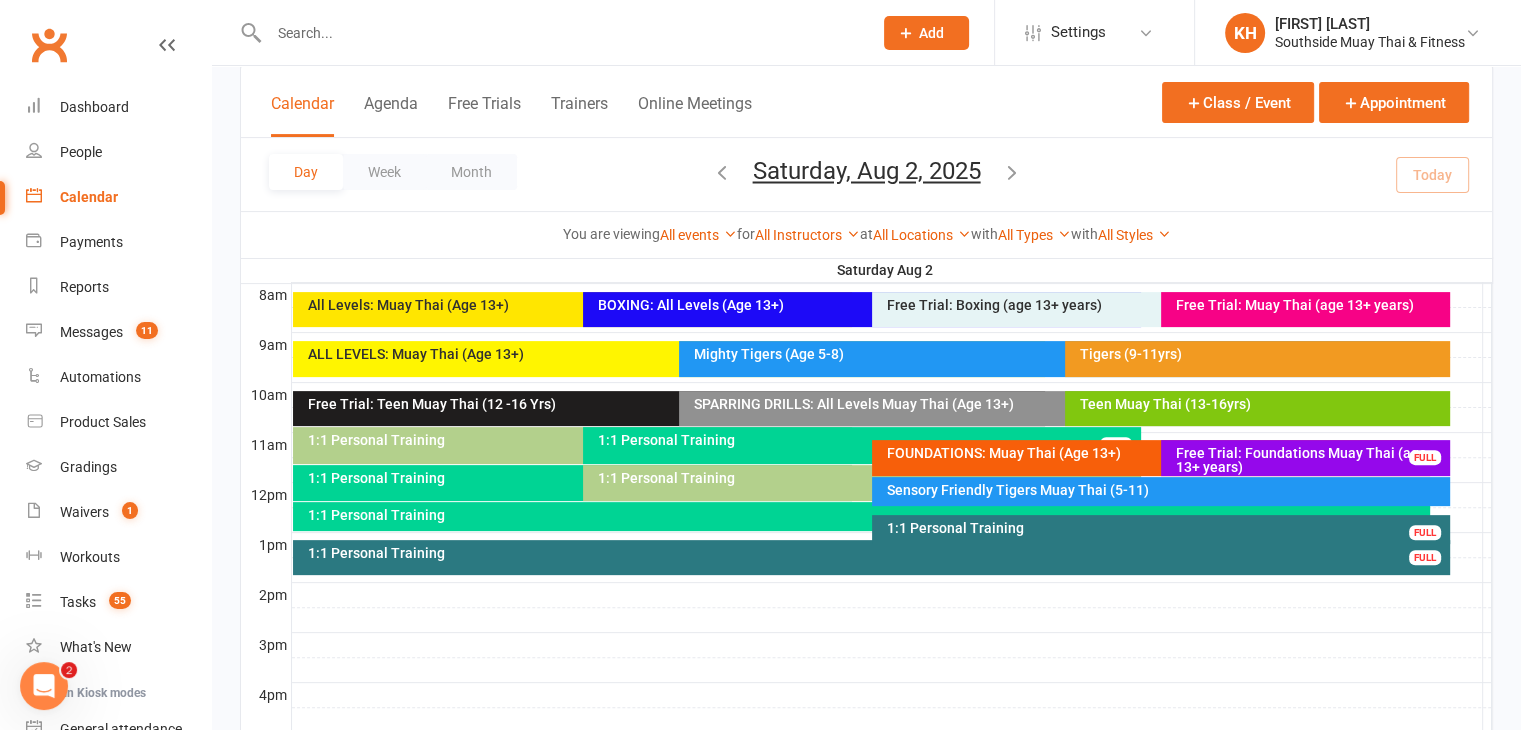 click at bounding box center [560, 33] 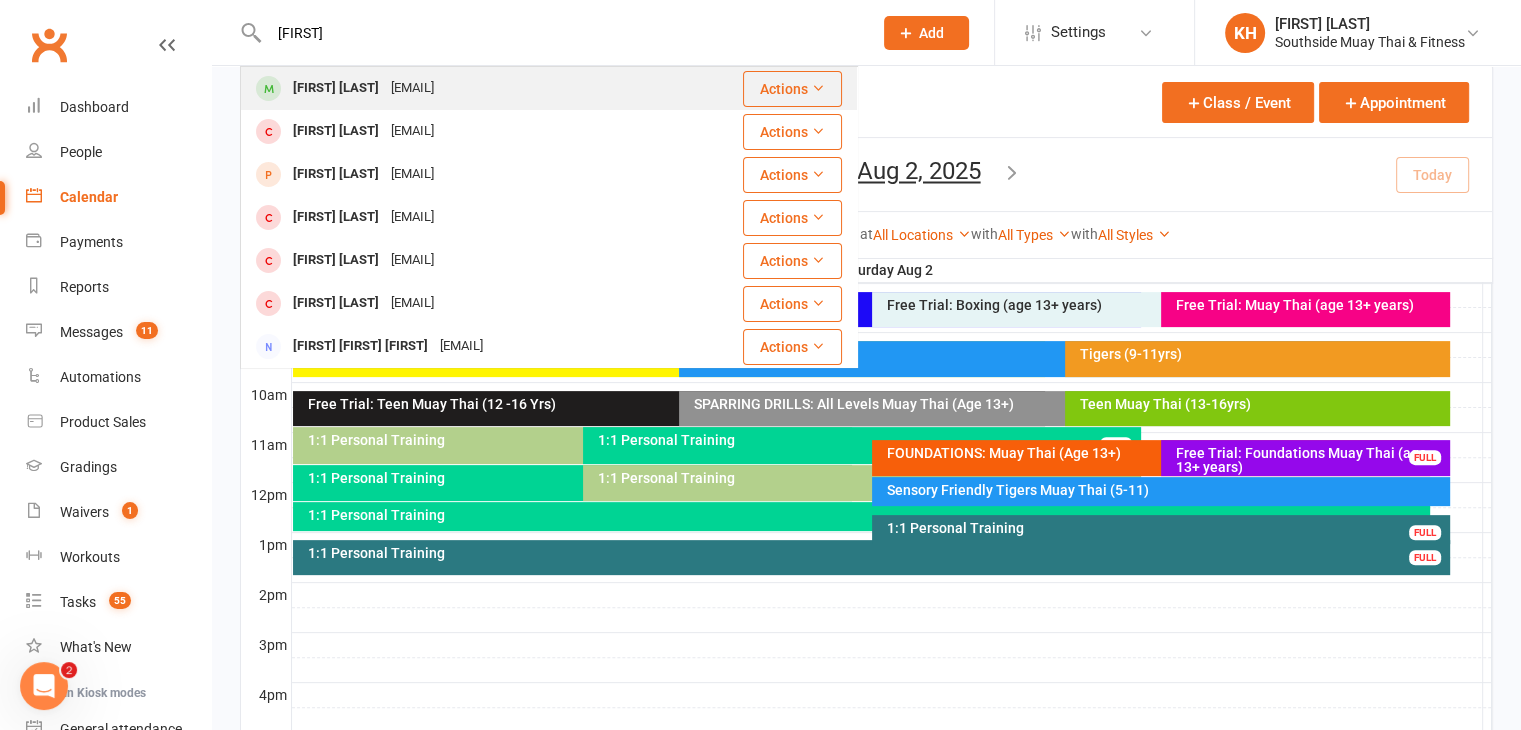 type on "[FIRST]" 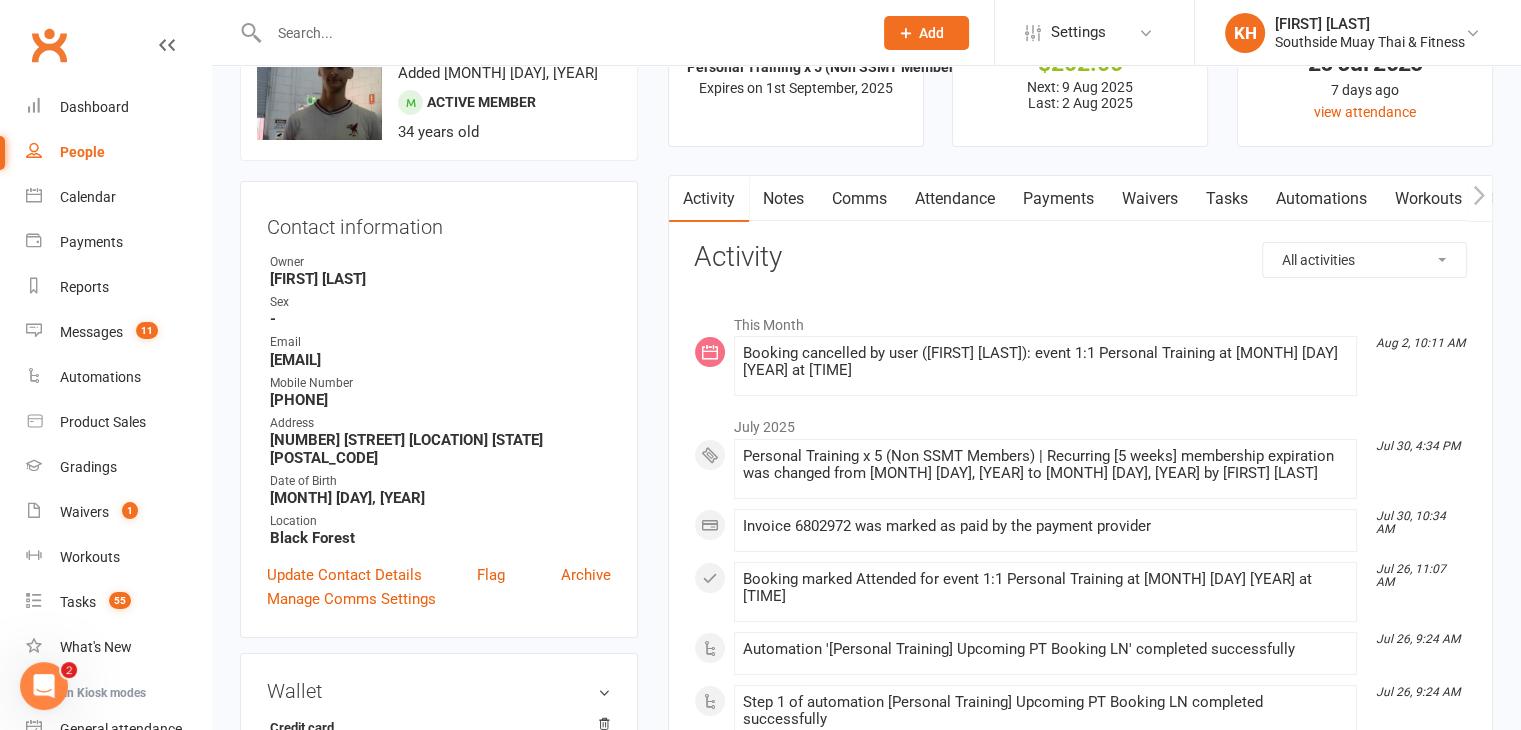 scroll, scrollTop: 98, scrollLeft: 0, axis: vertical 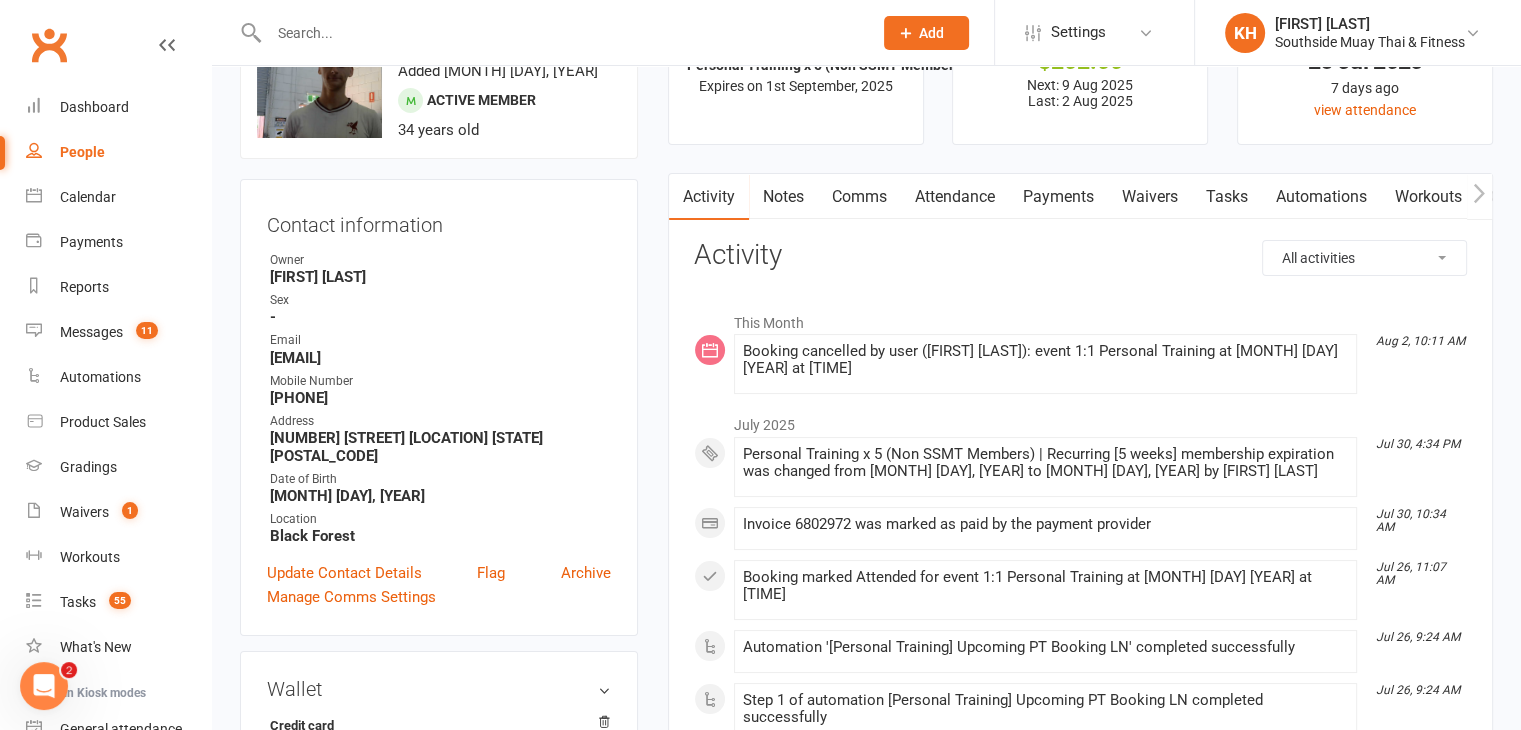 click on "Notes" at bounding box center [783, 197] 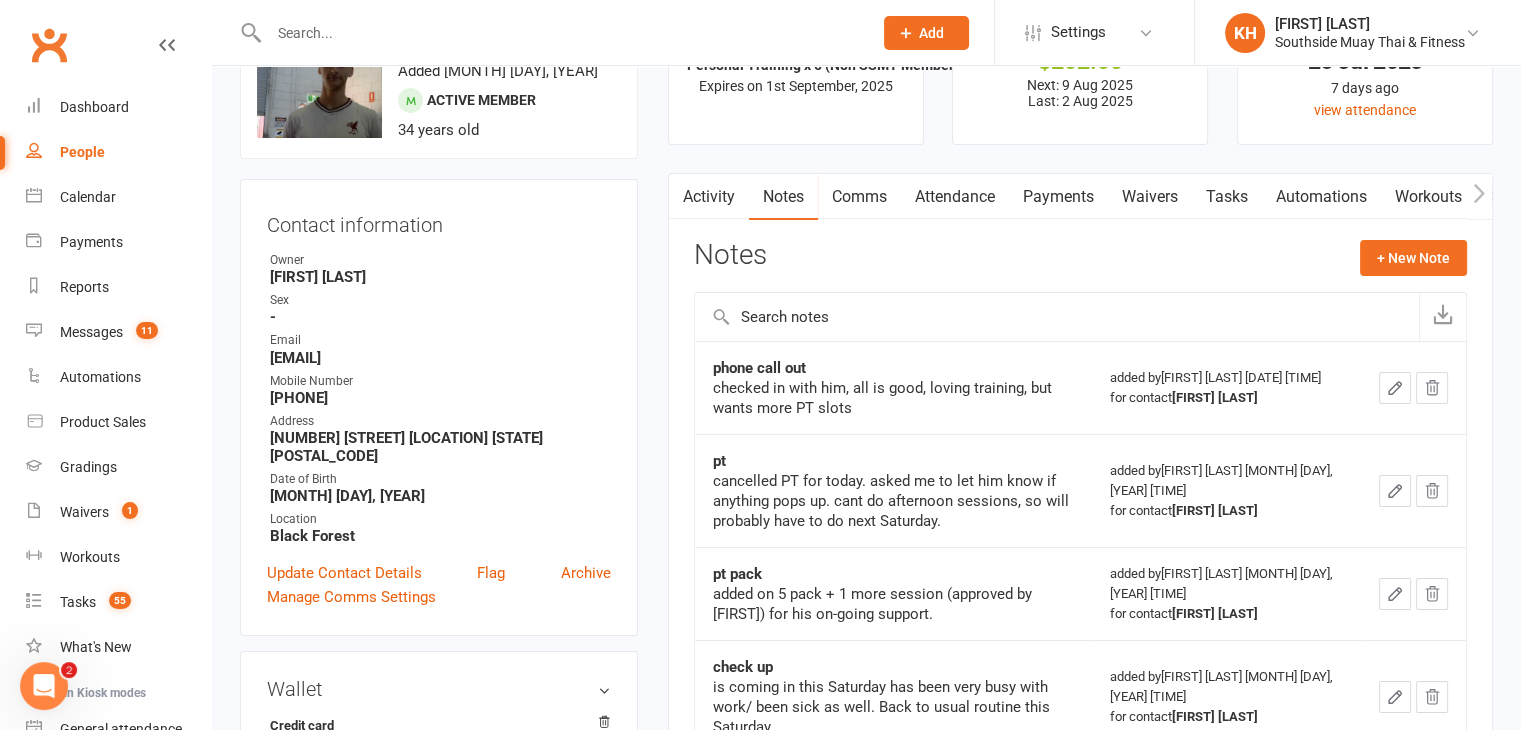click on "Activity" at bounding box center [709, 197] 